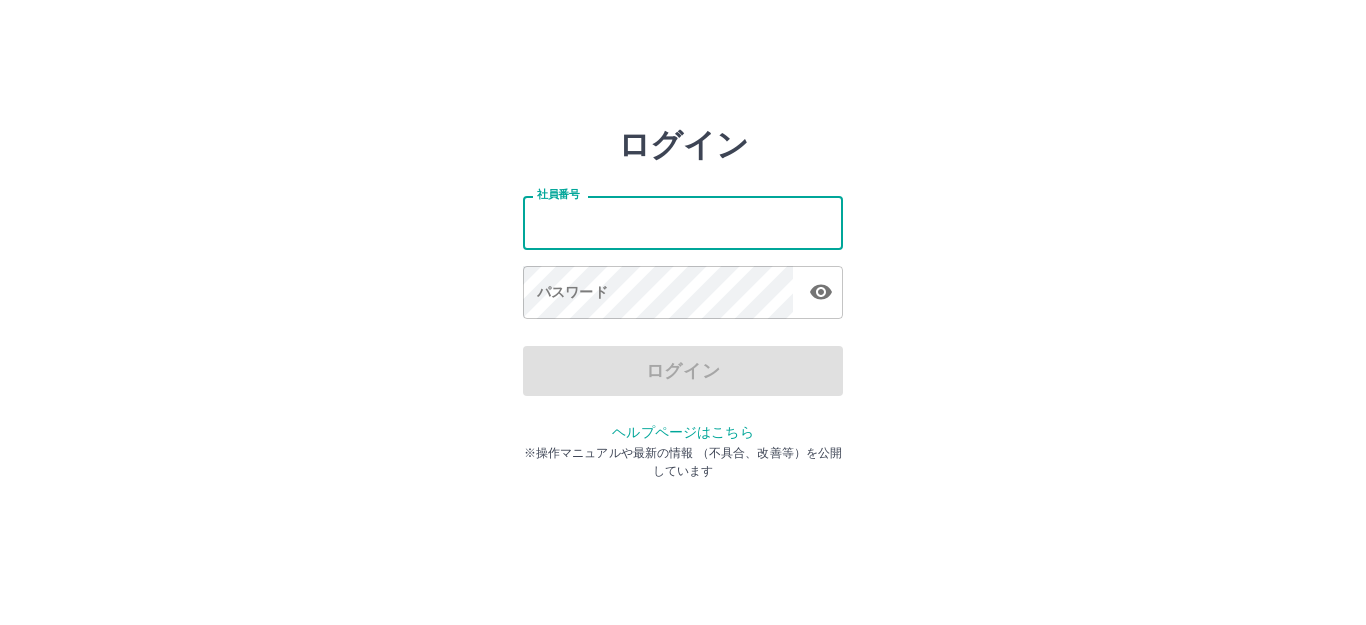 scroll, scrollTop: 0, scrollLeft: 0, axis: both 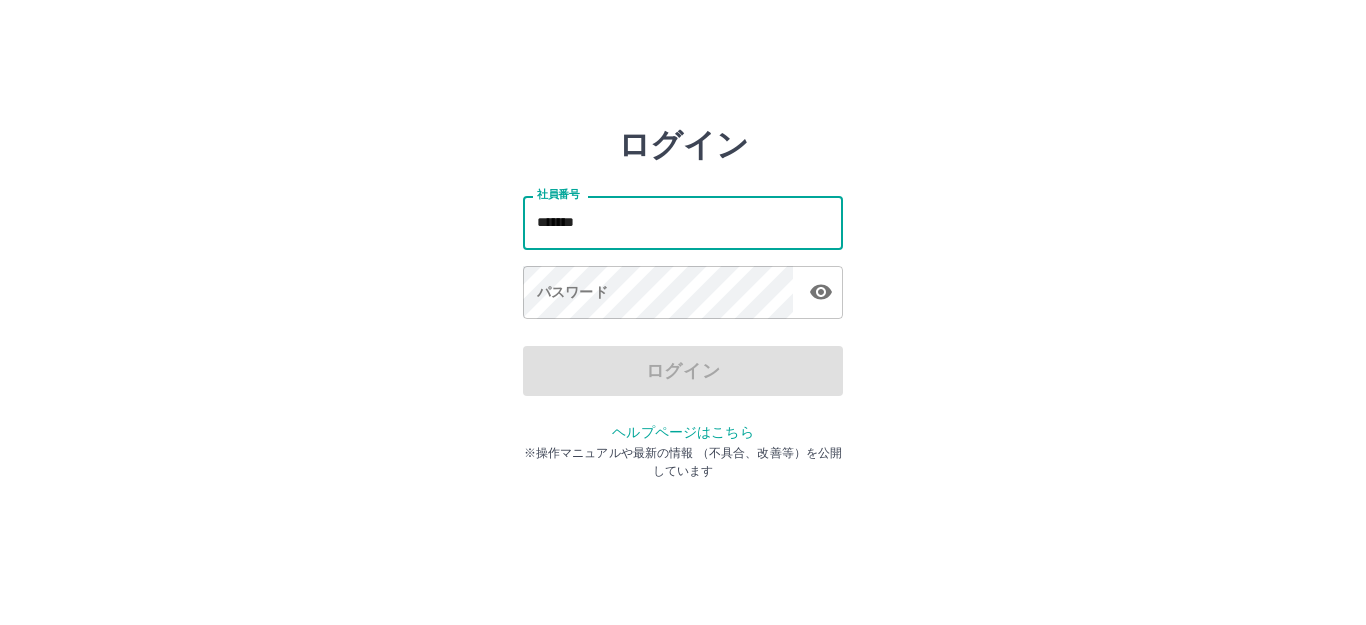 type on "*******" 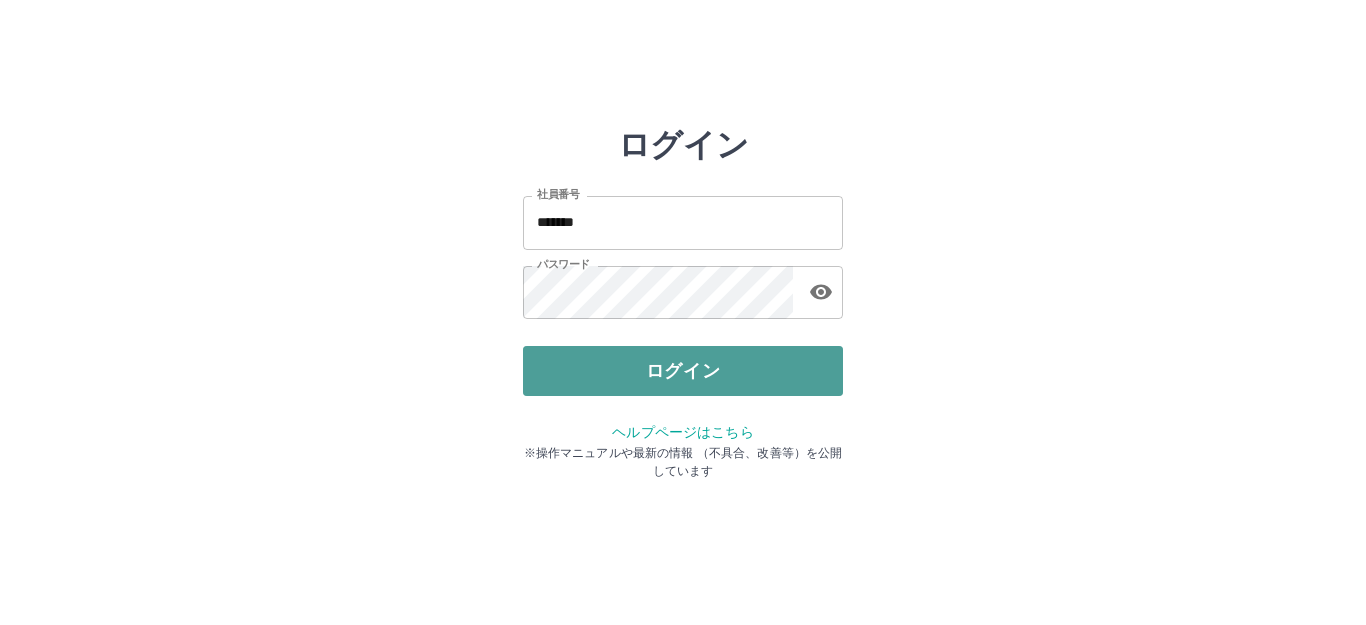 click on "ログイン" at bounding box center (683, 371) 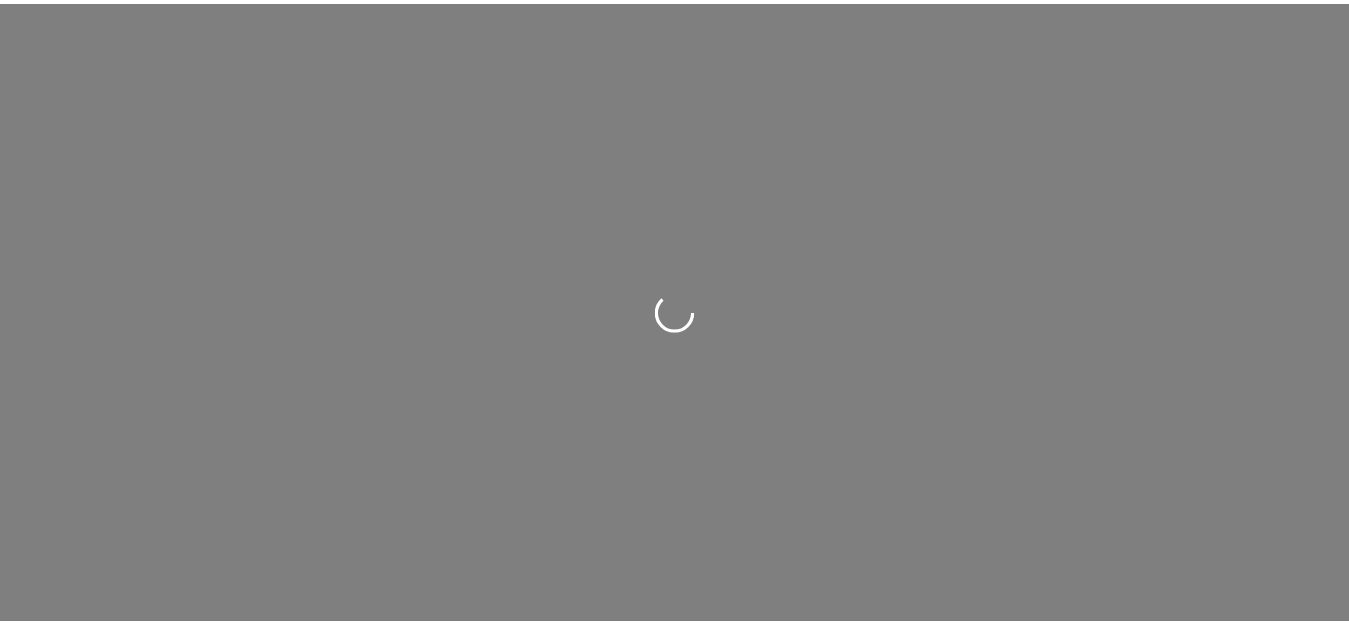 scroll, scrollTop: 0, scrollLeft: 0, axis: both 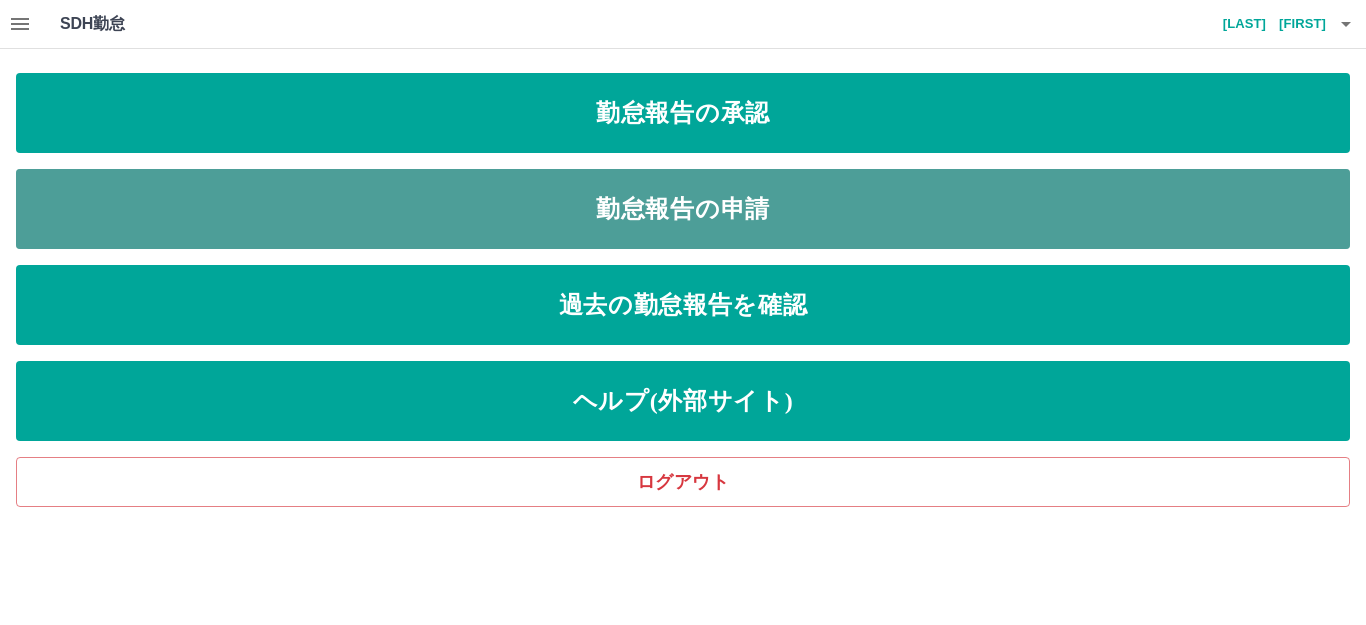 click on "勤怠報告の申請" at bounding box center [683, 209] 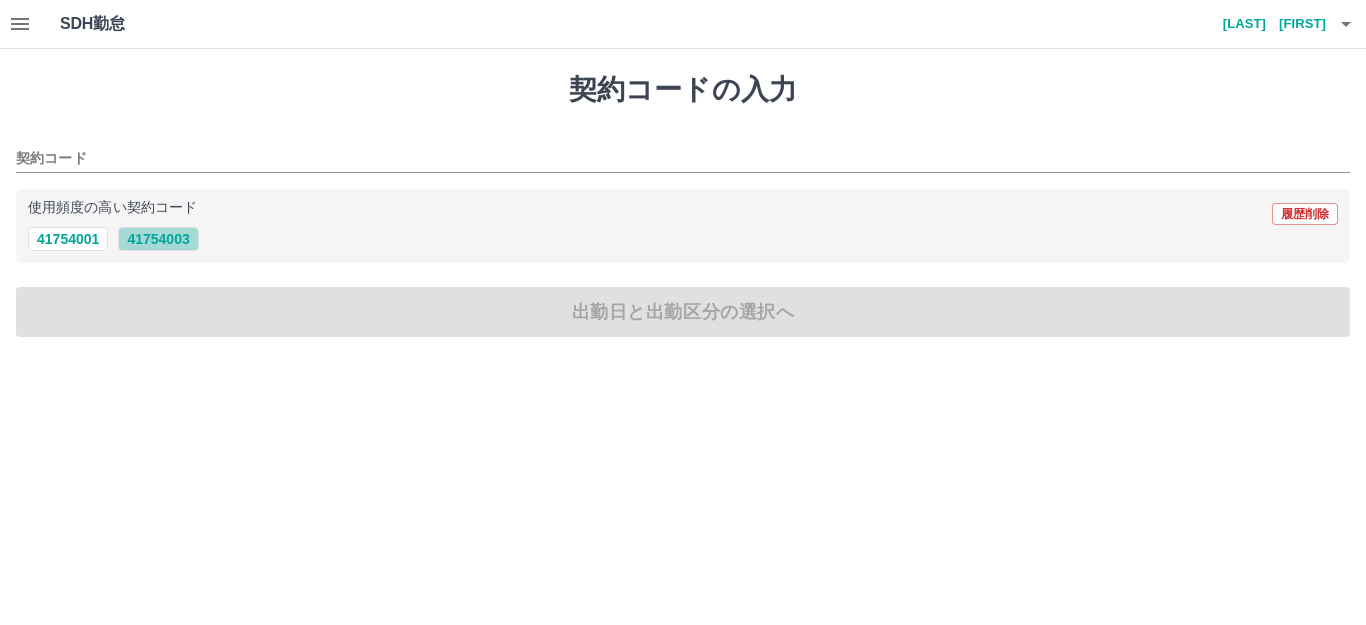click on "41754003" at bounding box center [158, 239] 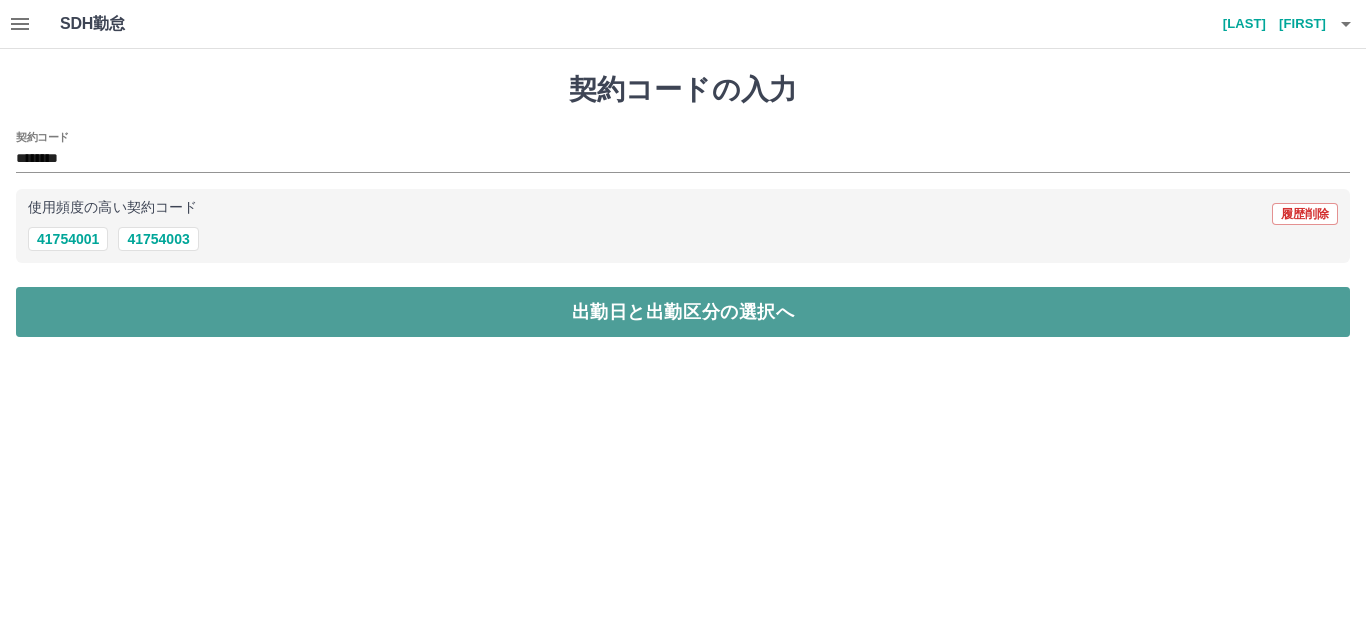 click on "出勤日と出勤区分の選択へ" at bounding box center [683, 312] 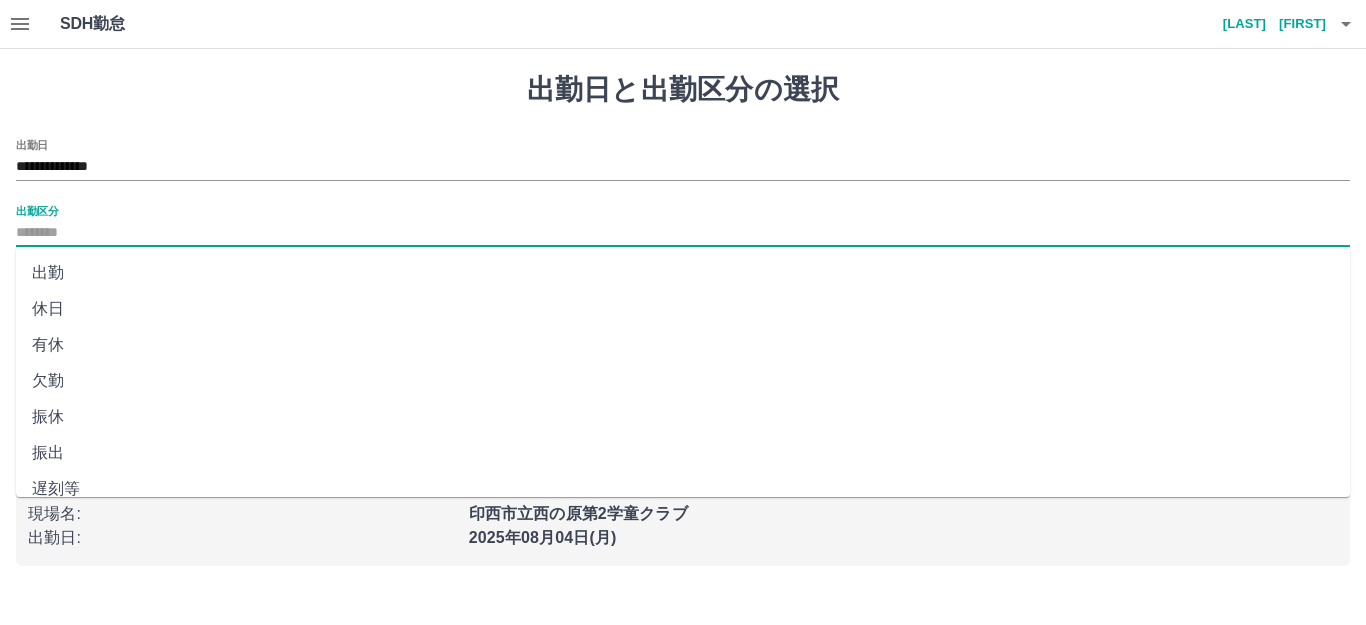 click on "出勤区分" at bounding box center (683, 233) 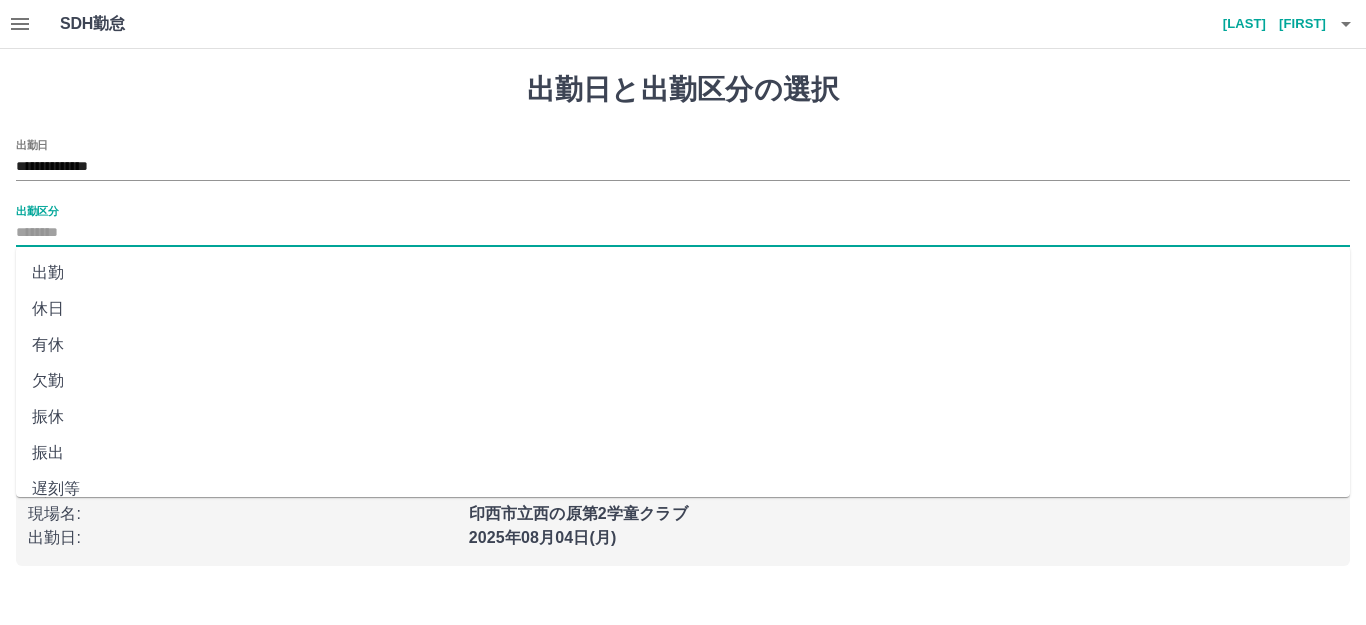 click on "出勤" at bounding box center (683, 273) 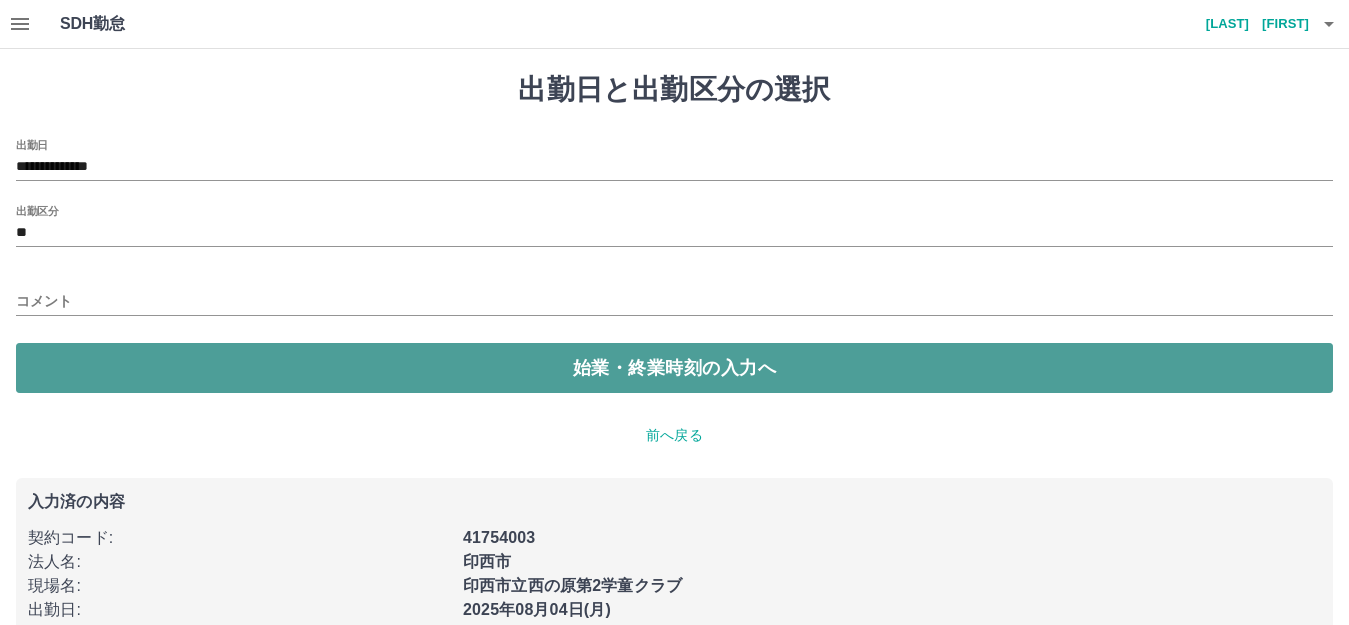 click on "始業・終業時刻の入力へ" at bounding box center (674, 368) 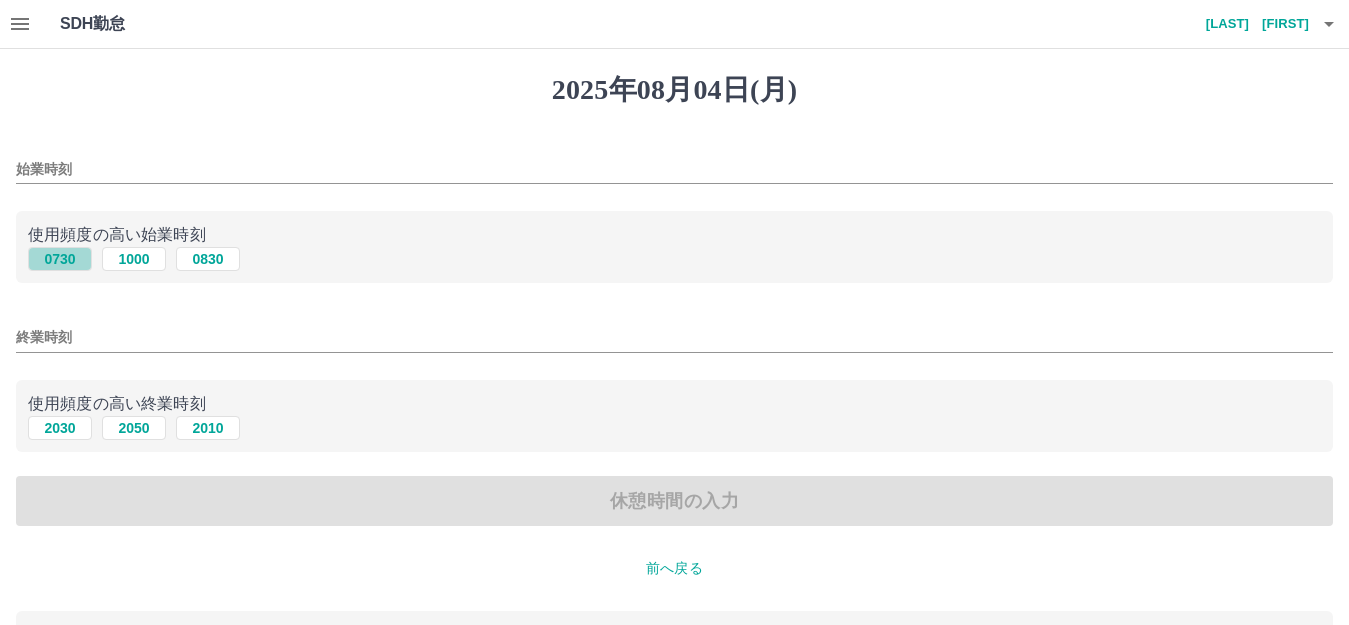 click on "0730" at bounding box center [60, 259] 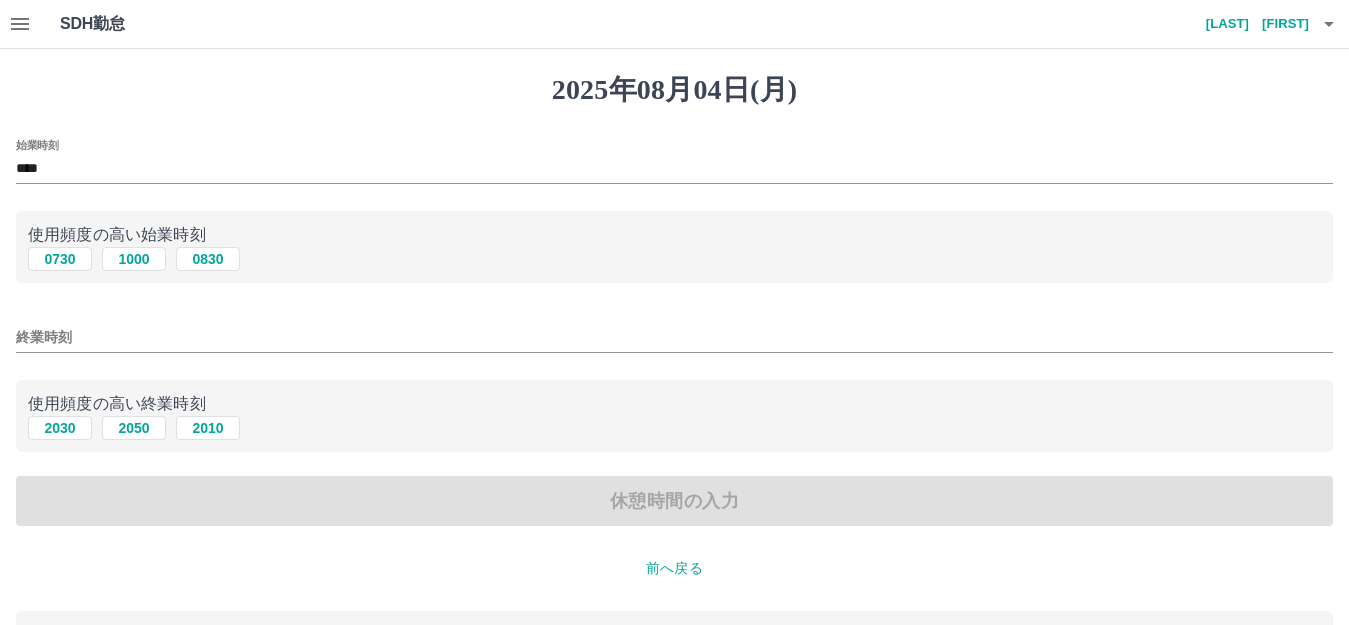 click on "終業時刻" at bounding box center [674, 337] 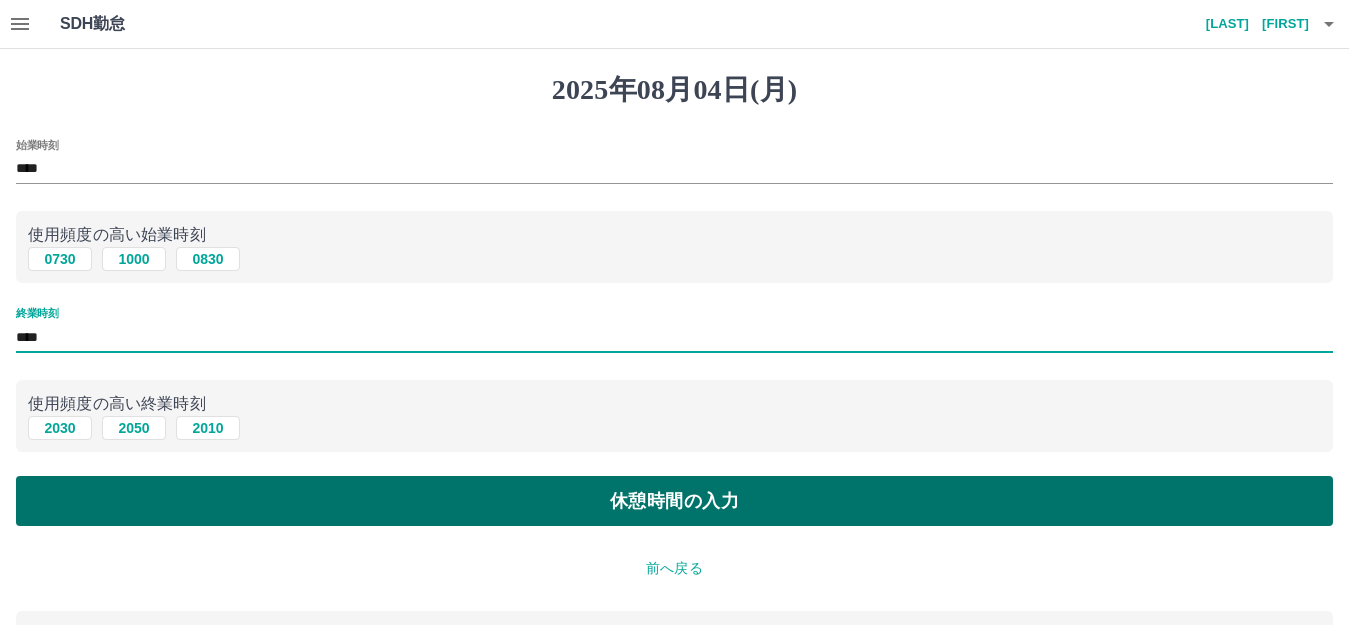 type on "****" 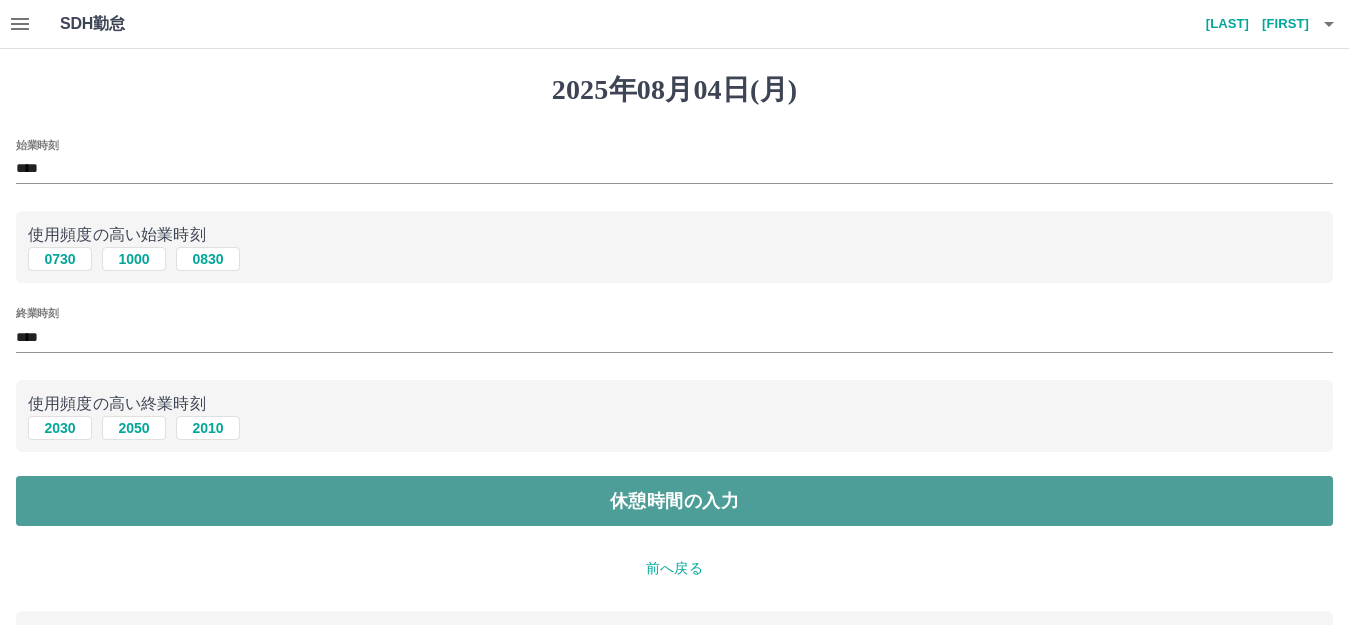 click on "休憩時間の入力" at bounding box center [674, 501] 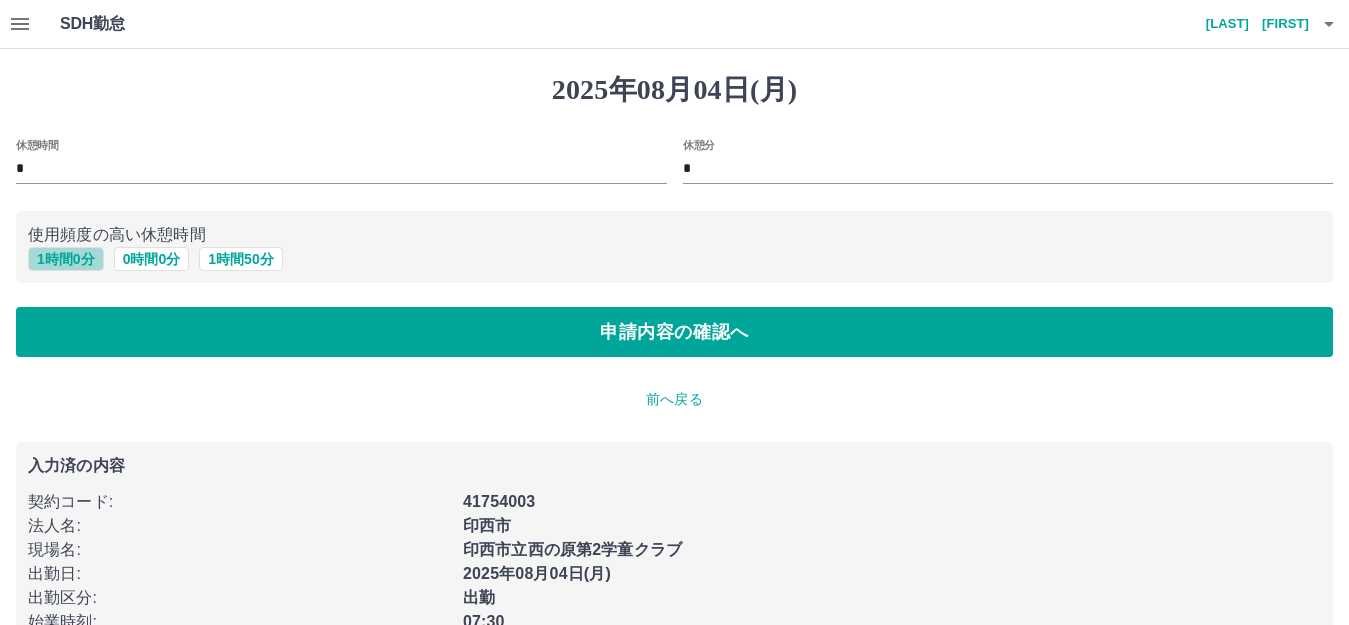 click on "1 時間 0 分" at bounding box center [66, 259] 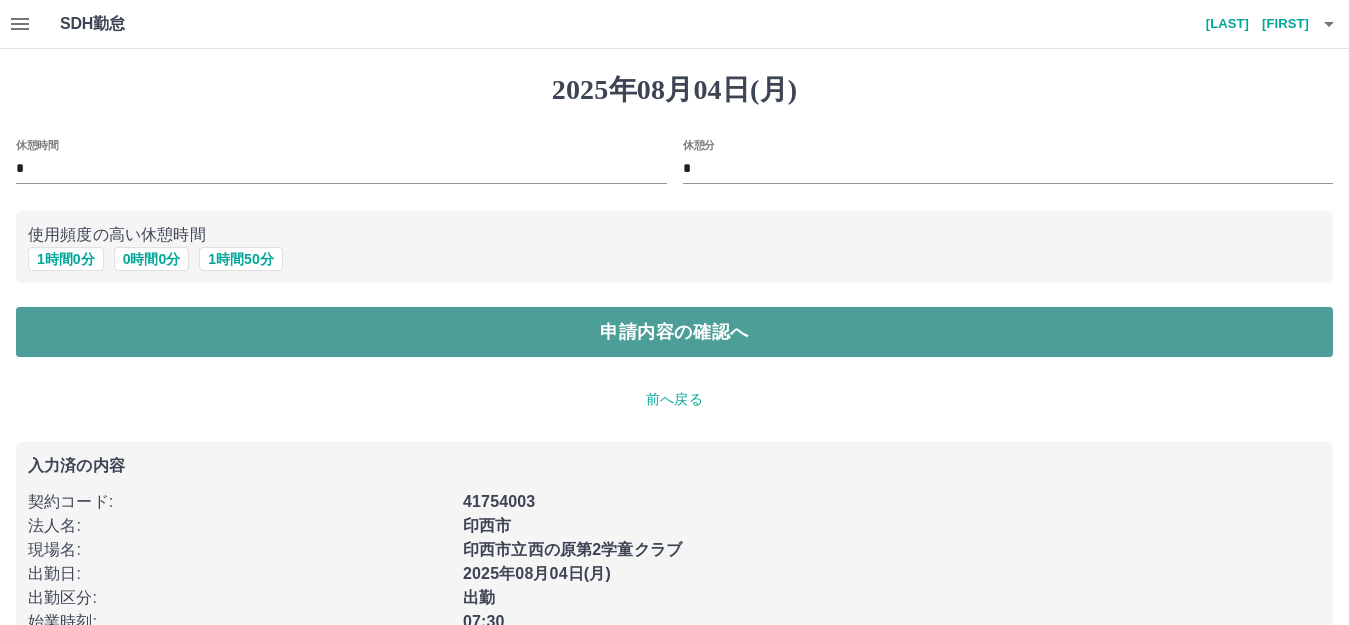 click on "申請内容の確認へ" at bounding box center (674, 332) 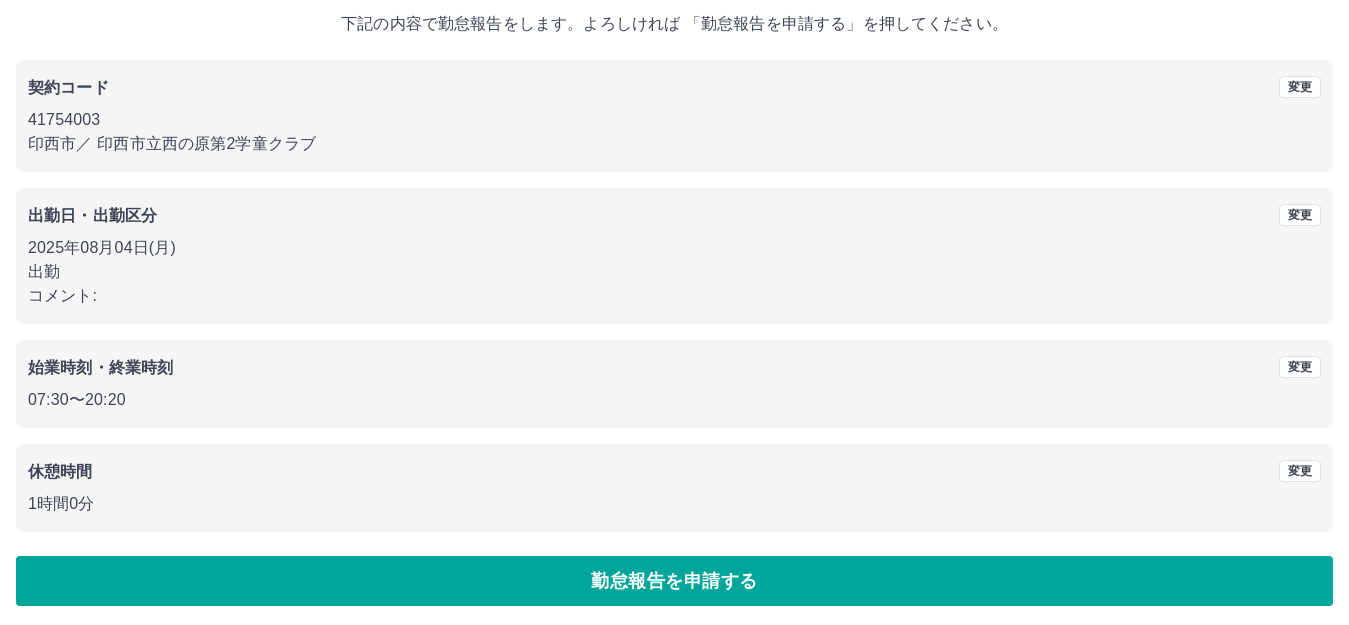 scroll, scrollTop: 124, scrollLeft: 0, axis: vertical 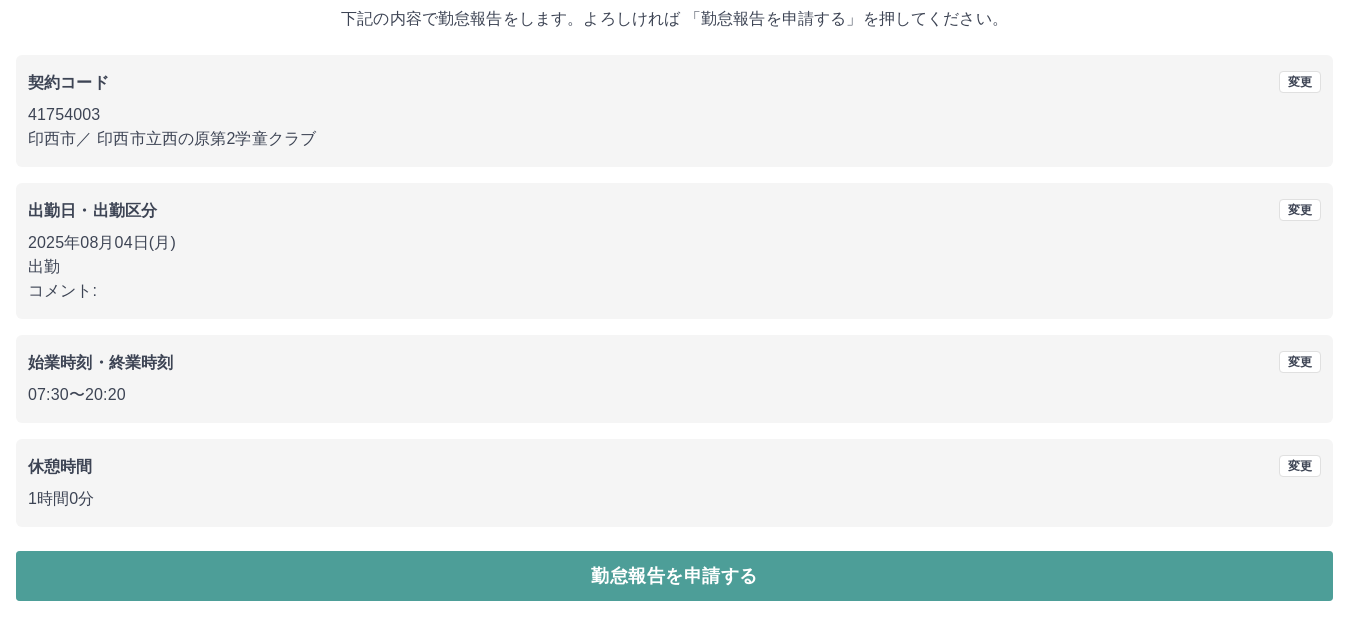 click on "勤怠報告を申請する" at bounding box center (674, 576) 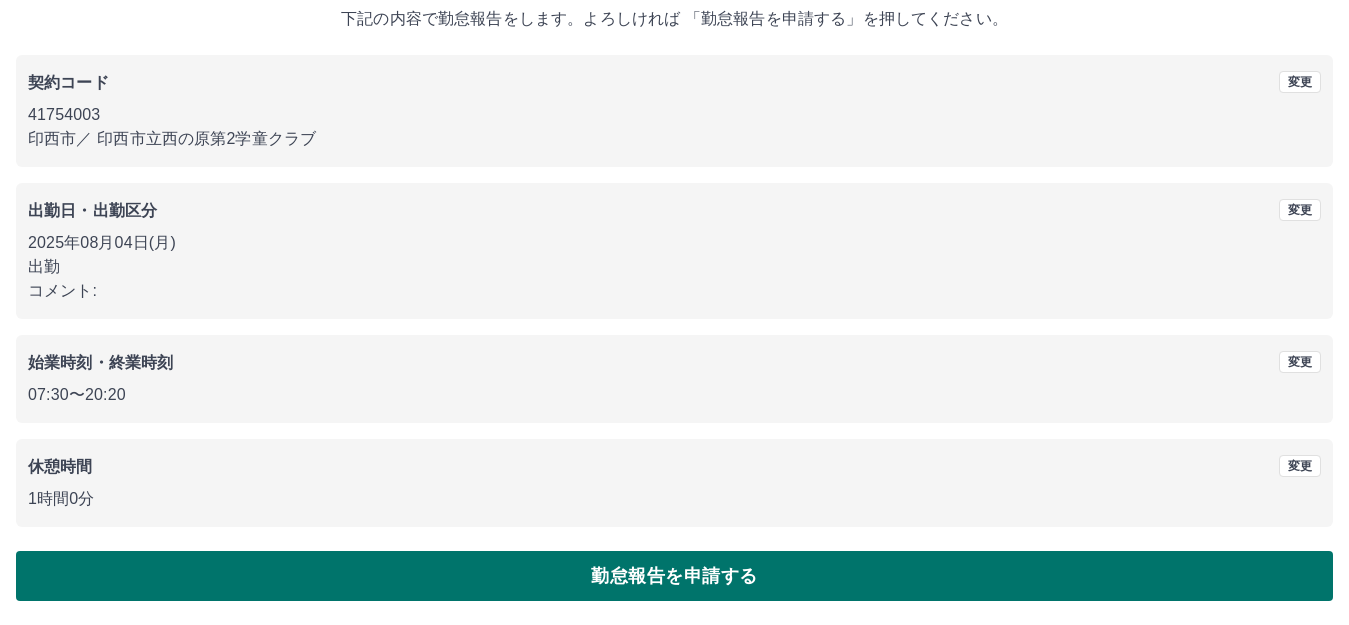 scroll, scrollTop: 0, scrollLeft: 0, axis: both 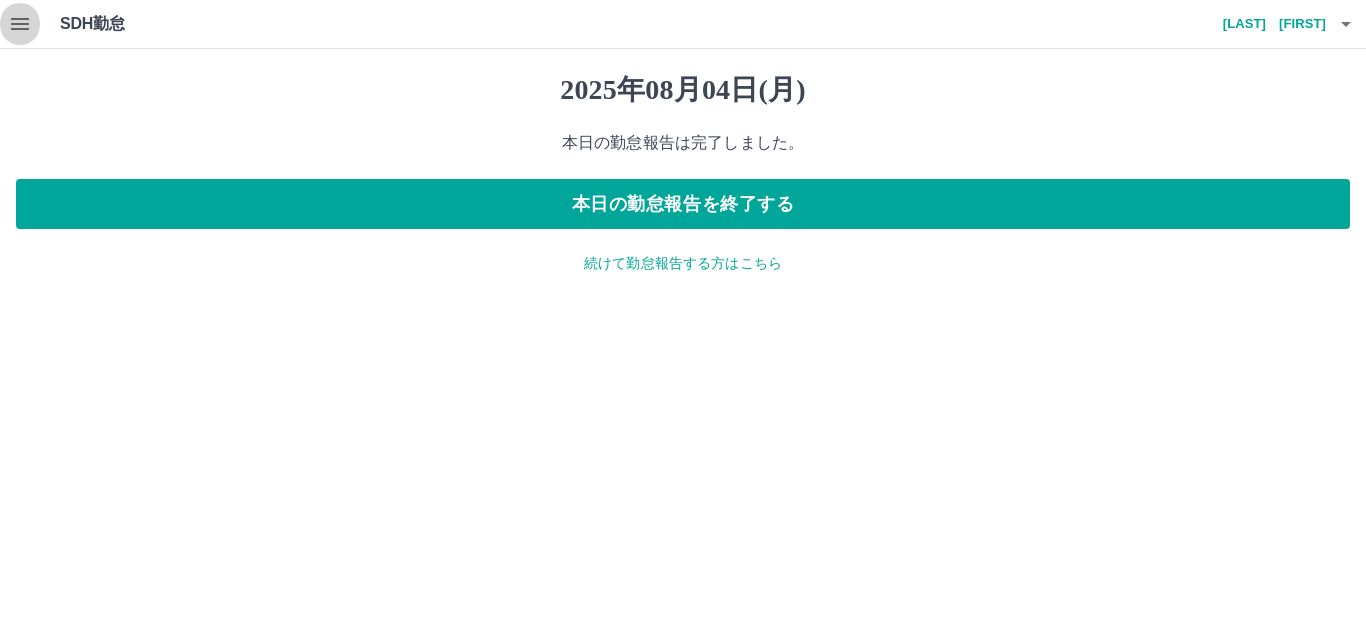 click 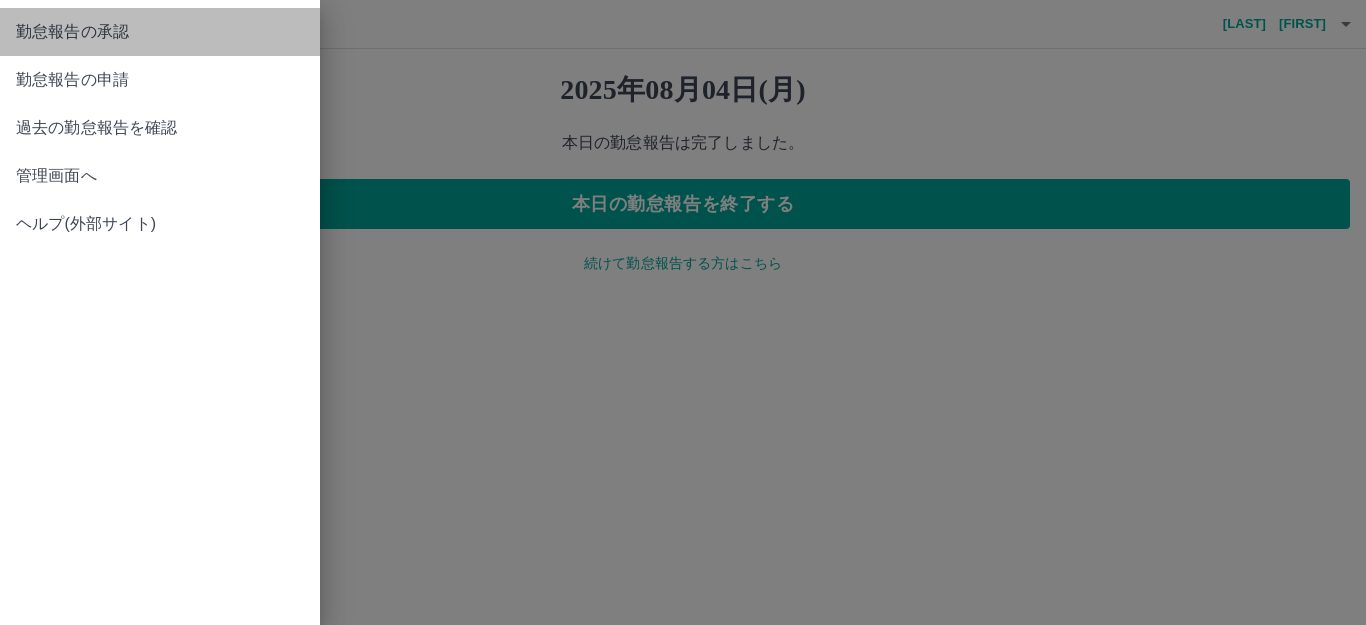 click on "勤怠報告の承認" at bounding box center (160, 32) 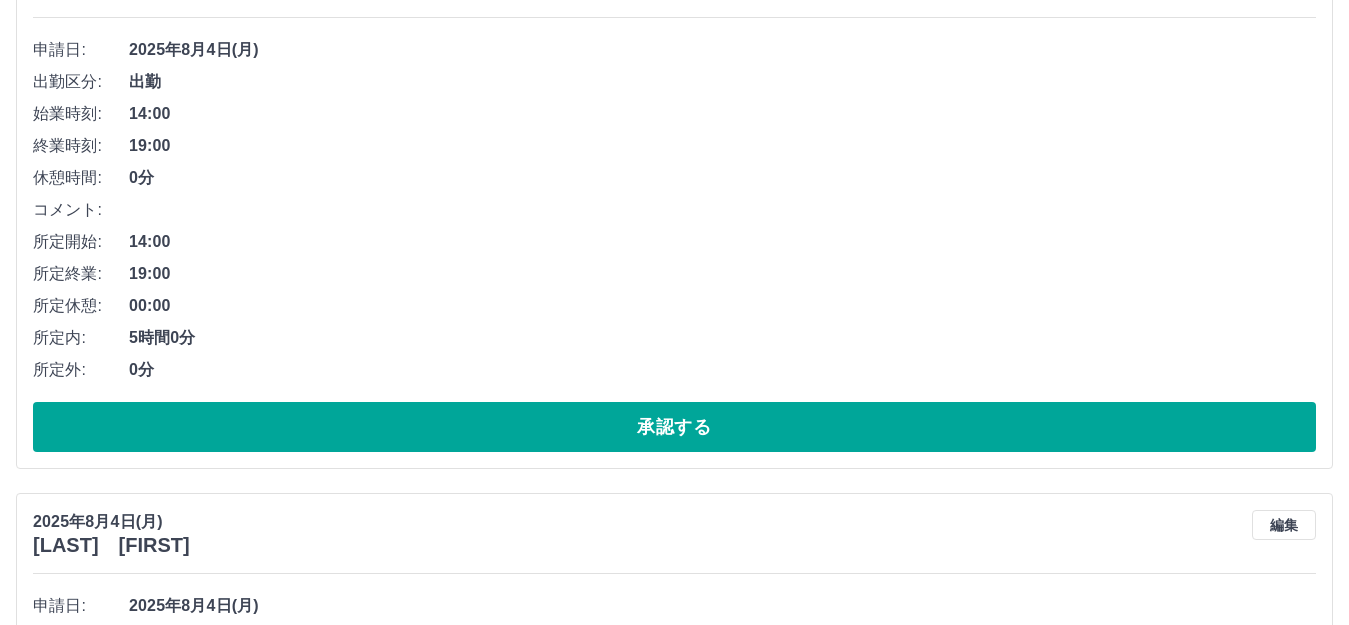 scroll, scrollTop: 300, scrollLeft: 0, axis: vertical 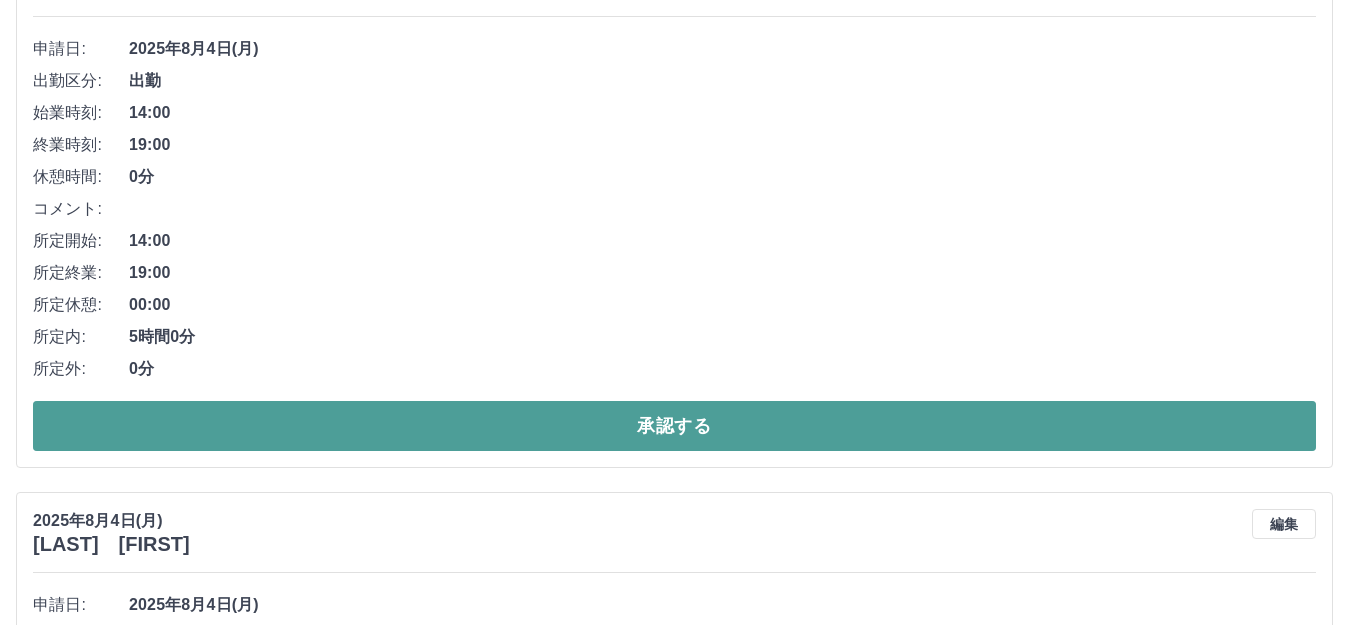 click on "承認する" at bounding box center (674, 426) 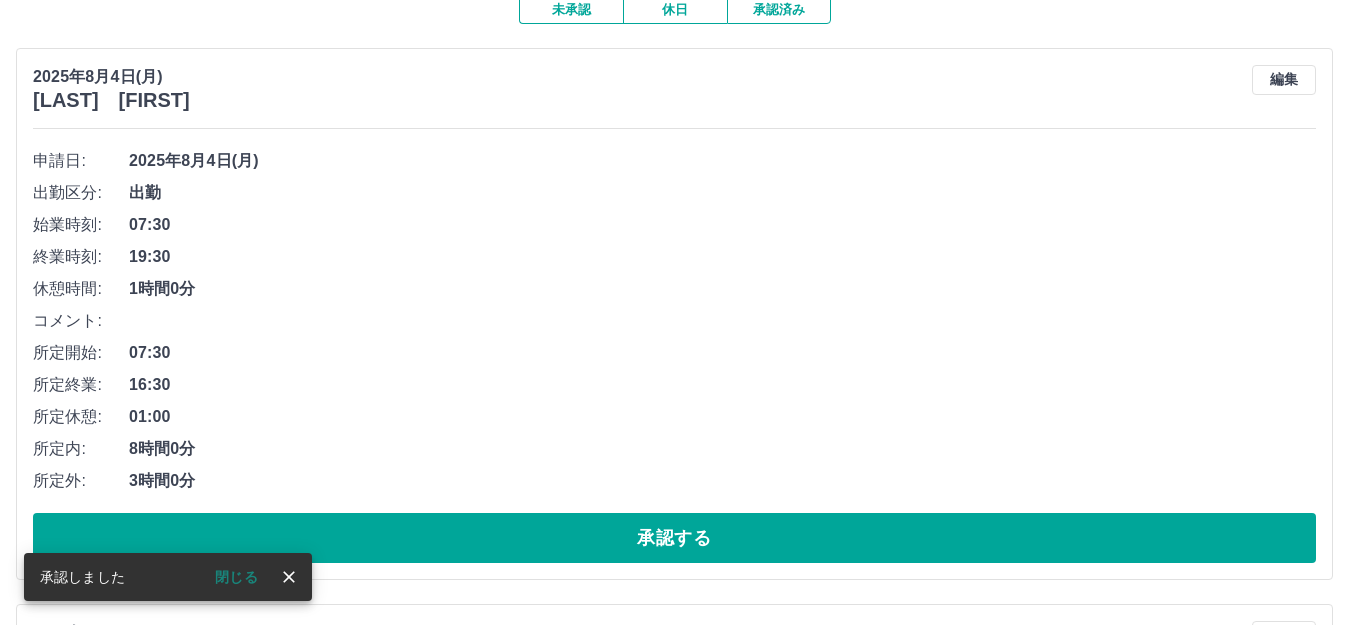 scroll, scrollTop: 300, scrollLeft: 0, axis: vertical 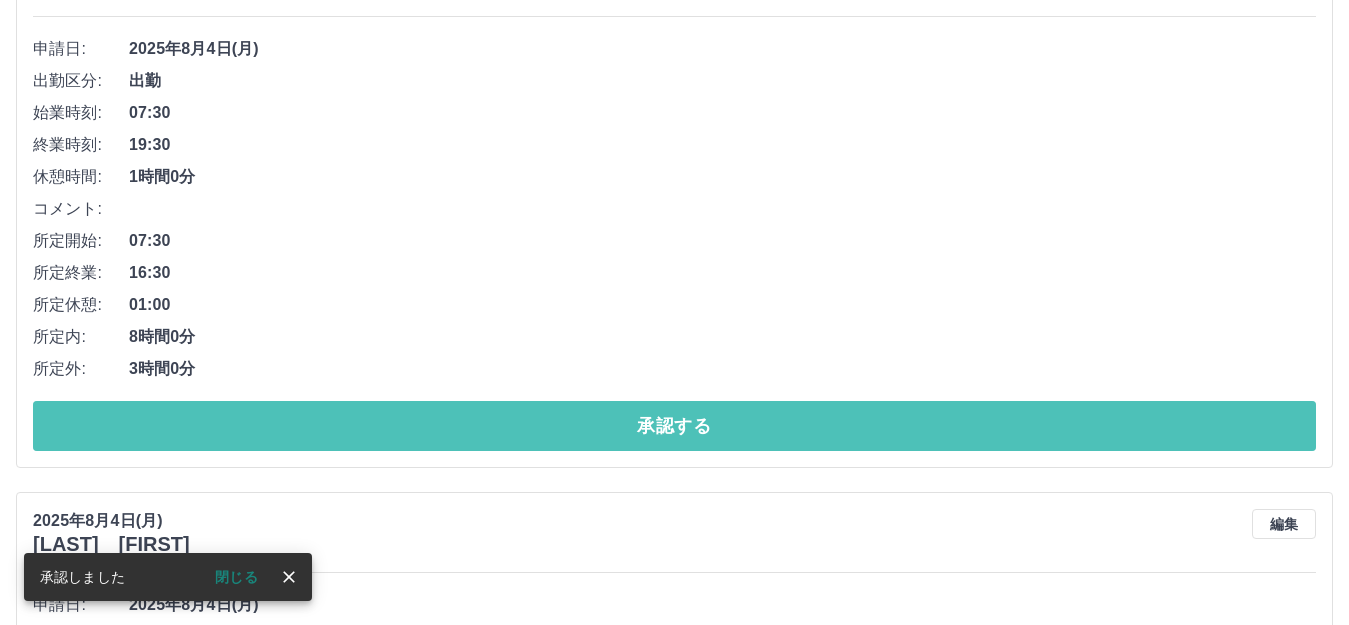 click on "承認する" at bounding box center [674, 426] 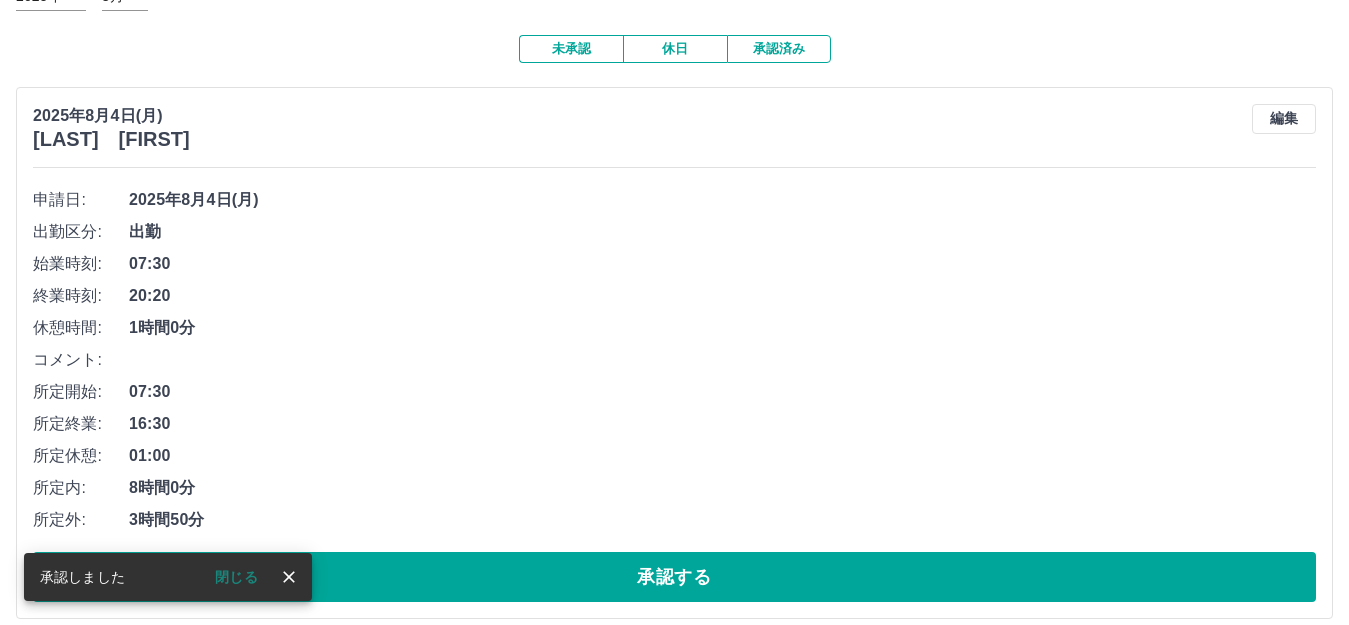 scroll, scrollTop: 200, scrollLeft: 0, axis: vertical 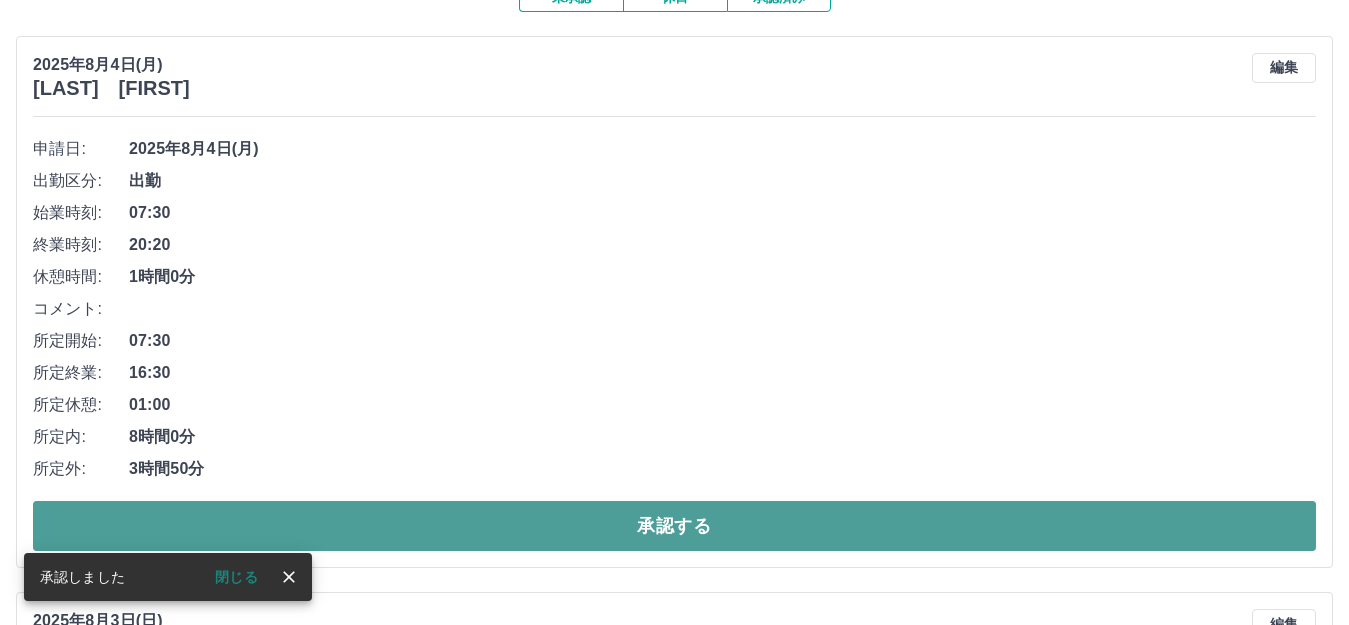 click on "承認する" at bounding box center [674, 526] 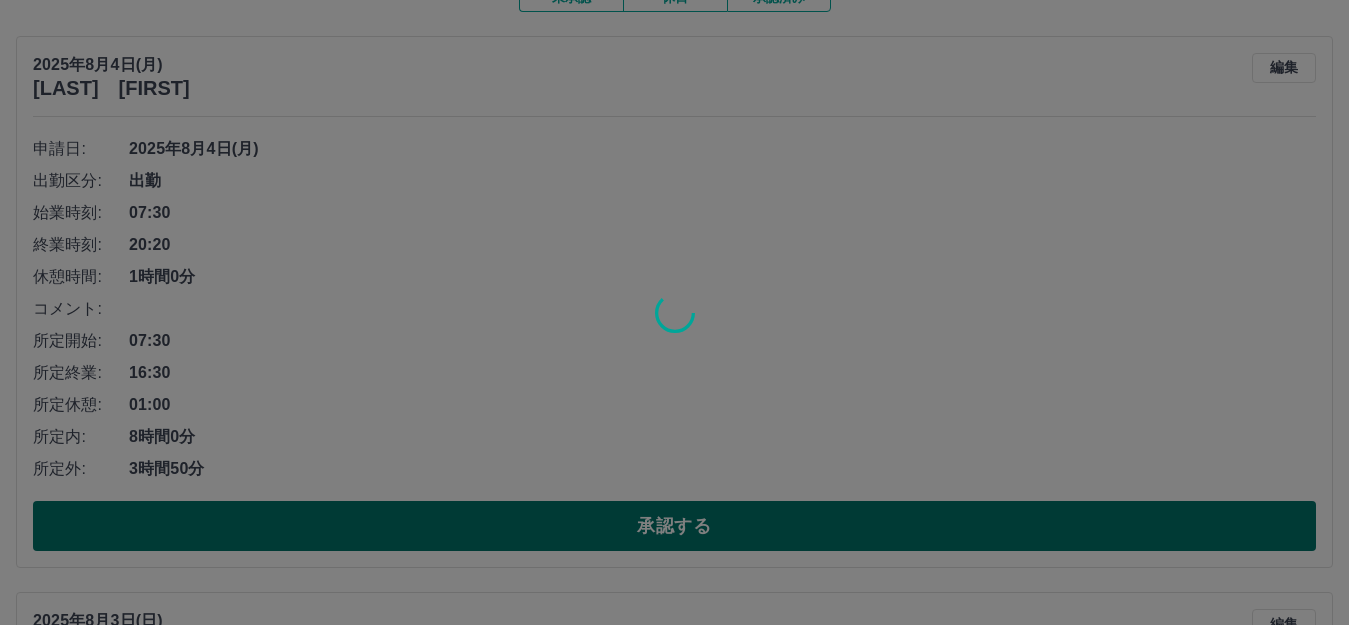 scroll, scrollTop: 149, scrollLeft: 0, axis: vertical 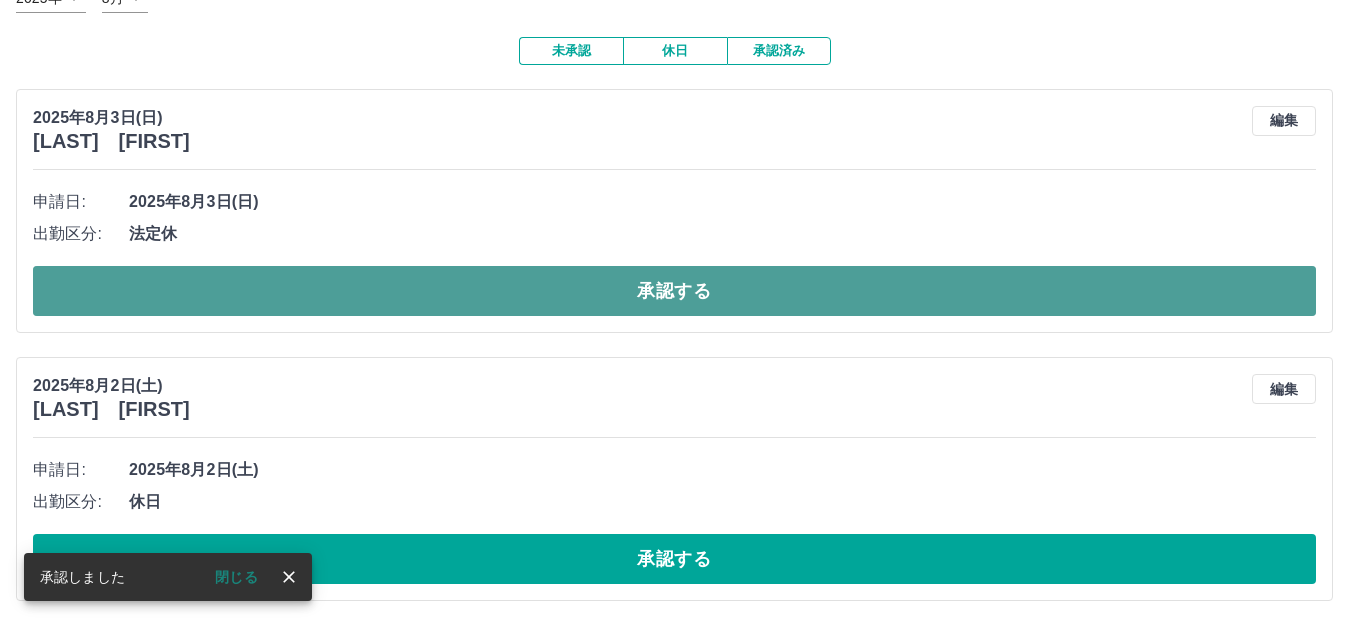 click on "承認する" at bounding box center [674, 291] 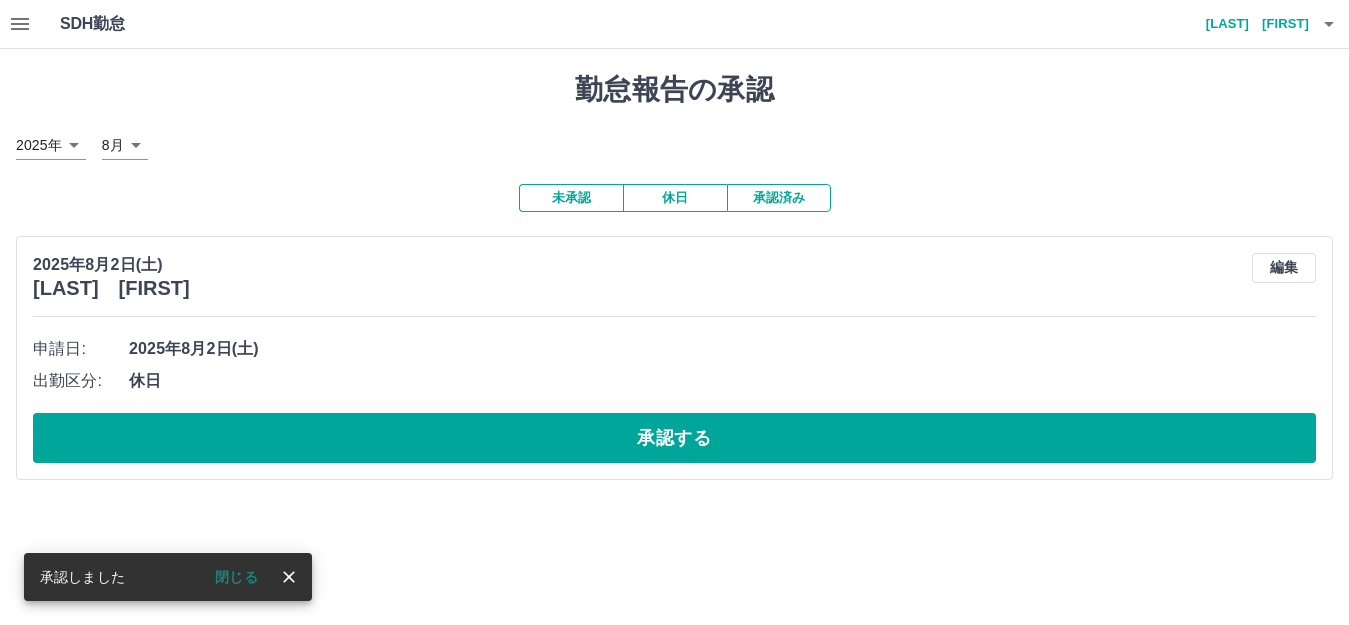 scroll, scrollTop: 0, scrollLeft: 0, axis: both 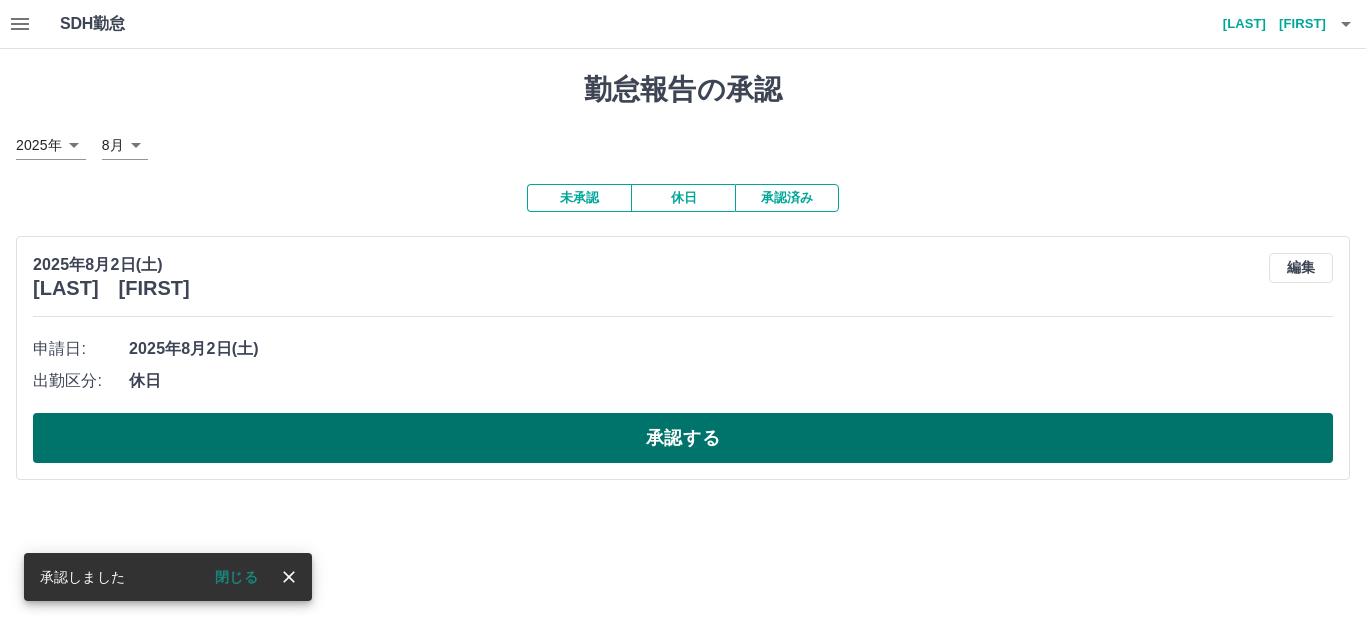 click on "承認する" at bounding box center (683, 438) 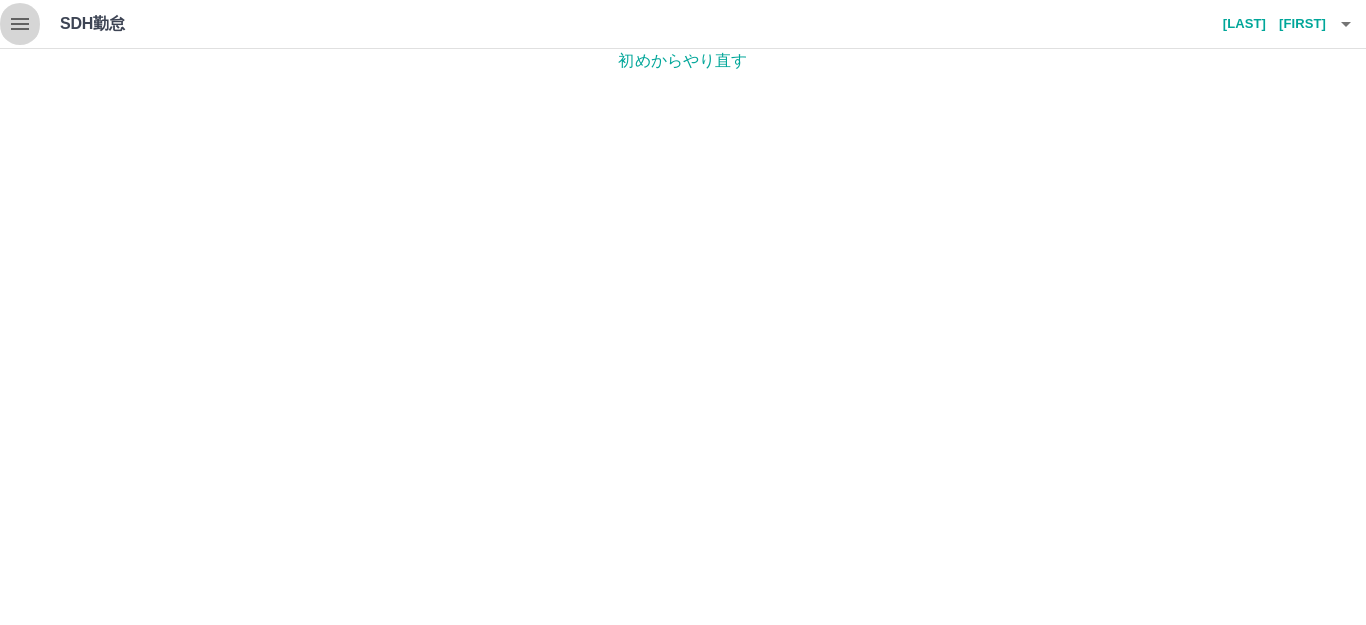 click 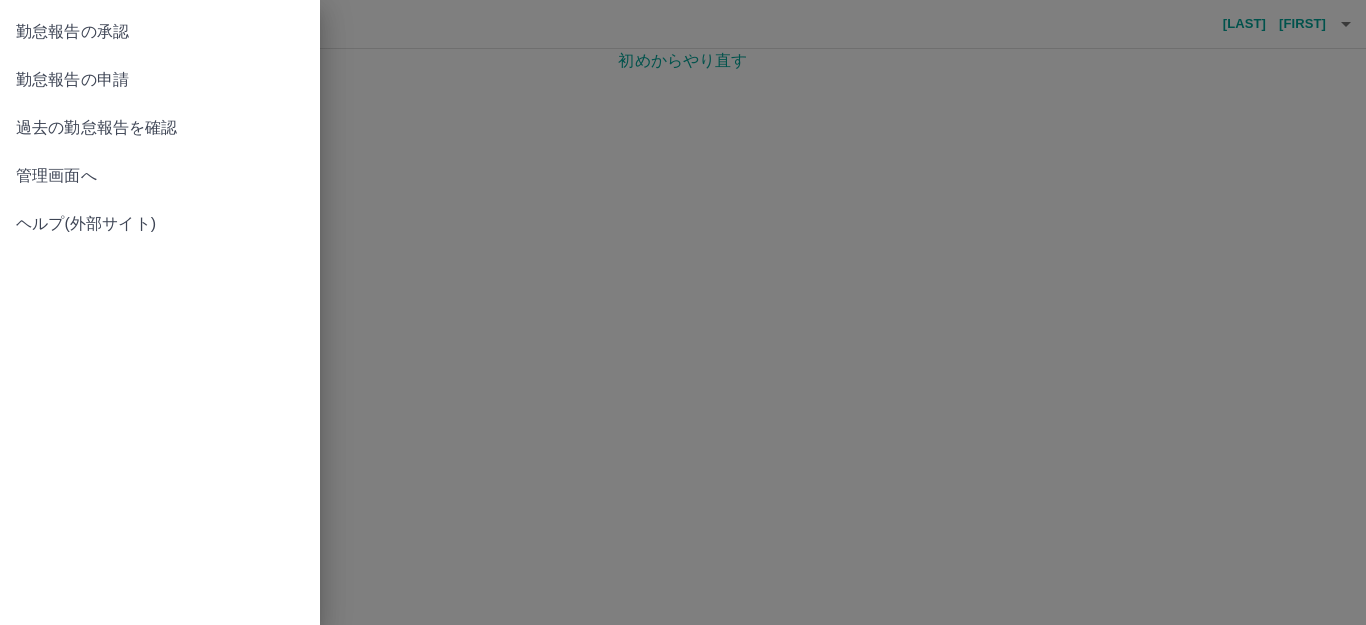 click on "勤怠報告の承認" at bounding box center [160, 32] 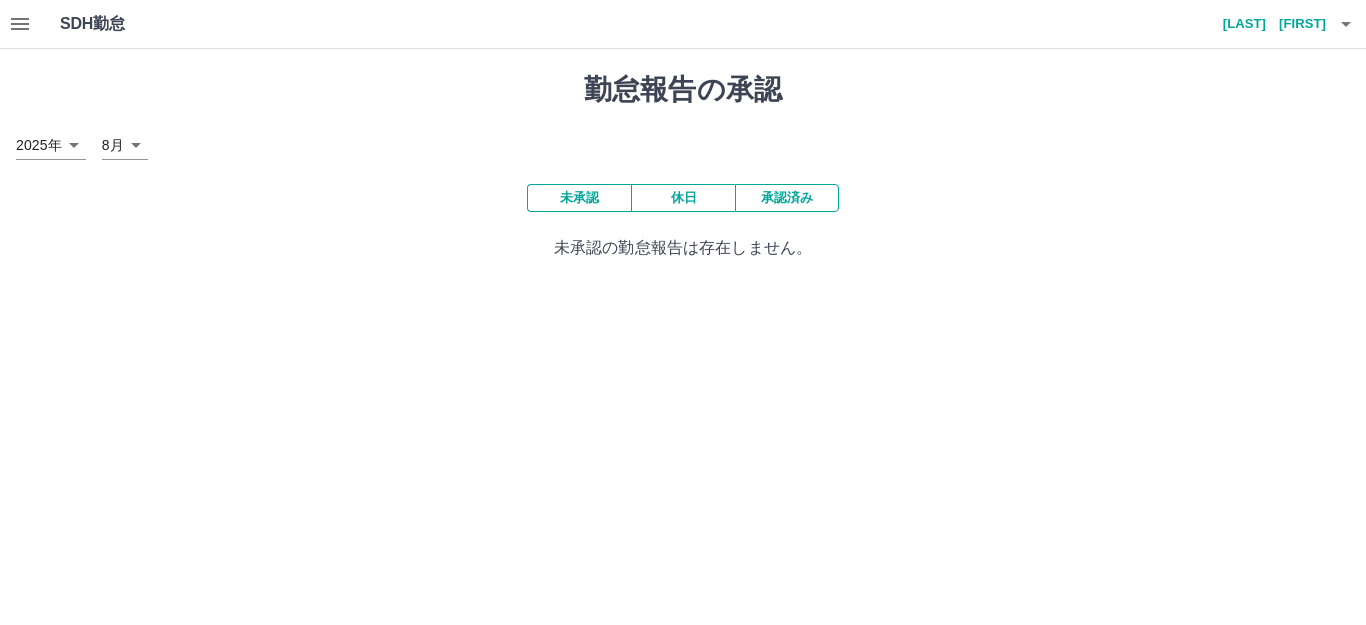 click on "承認済み" at bounding box center (787, 198) 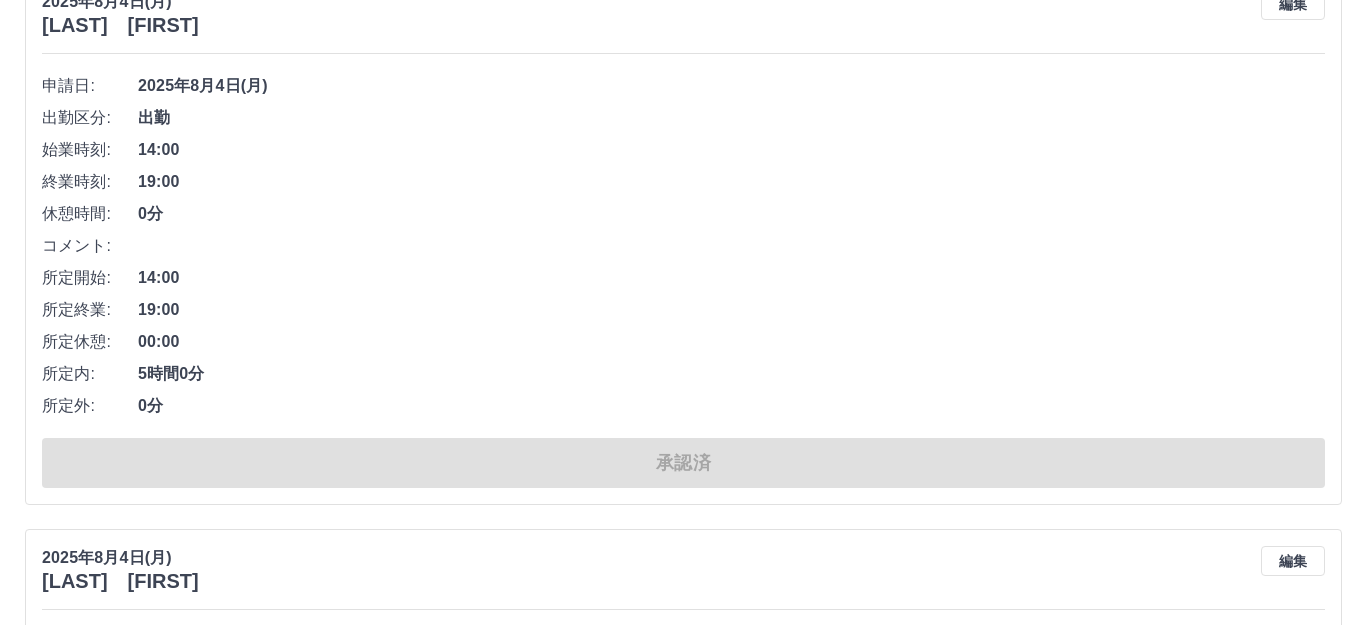 scroll, scrollTop: 0, scrollLeft: 0, axis: both 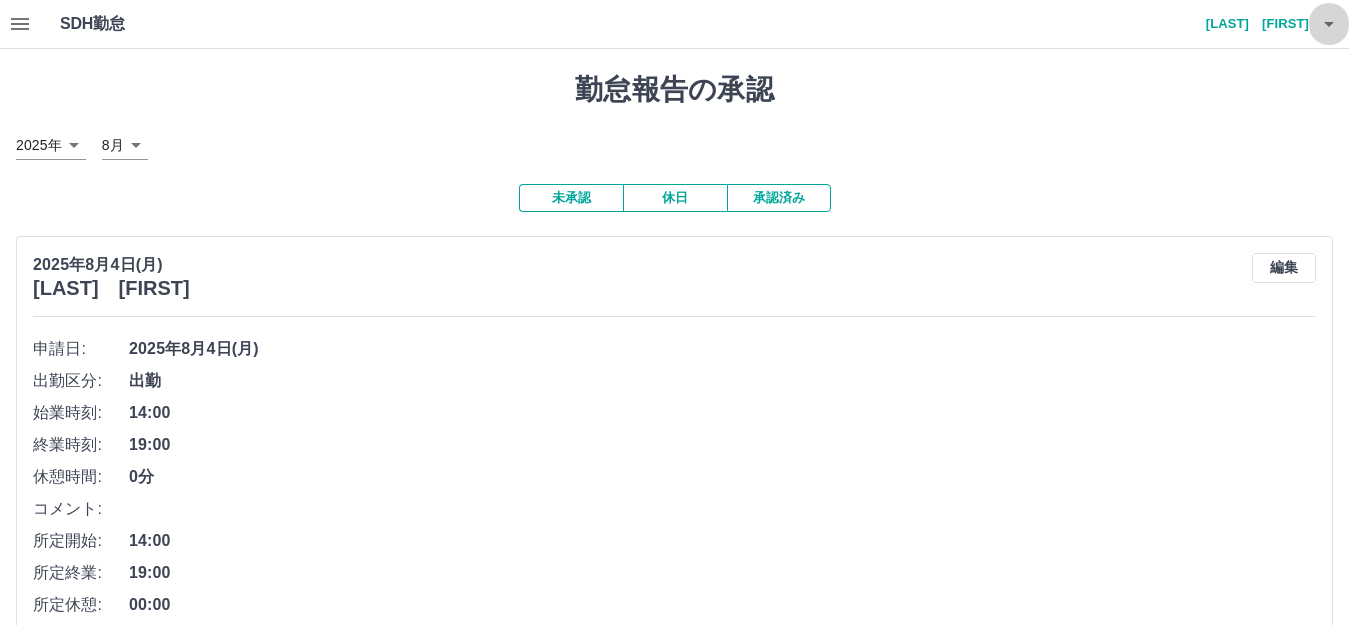 click 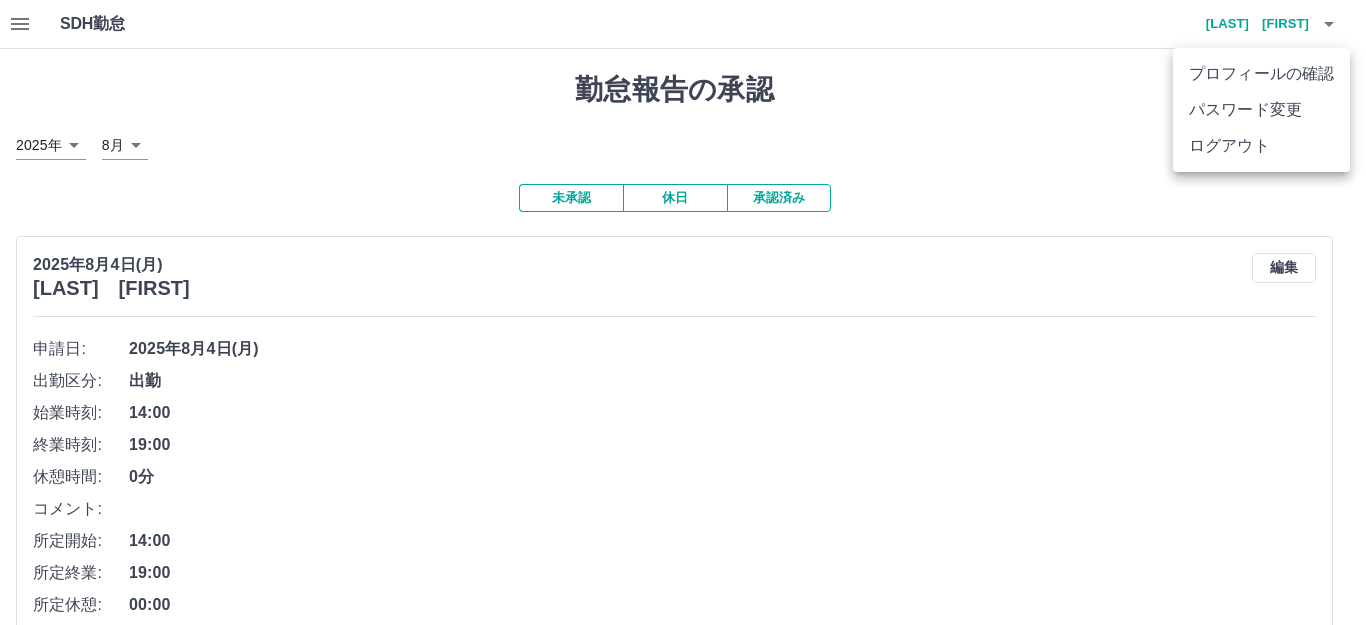 click at bounding box center [683, 312] 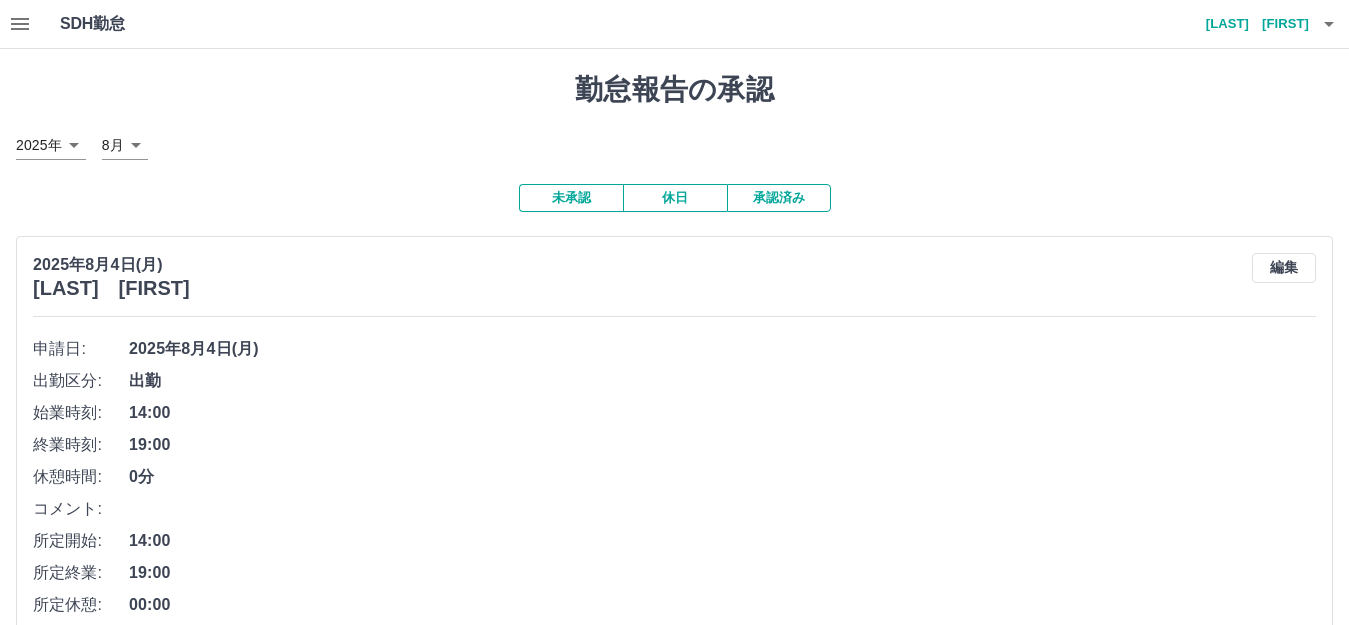 click on "未承認" at bounding box center (571, 198) 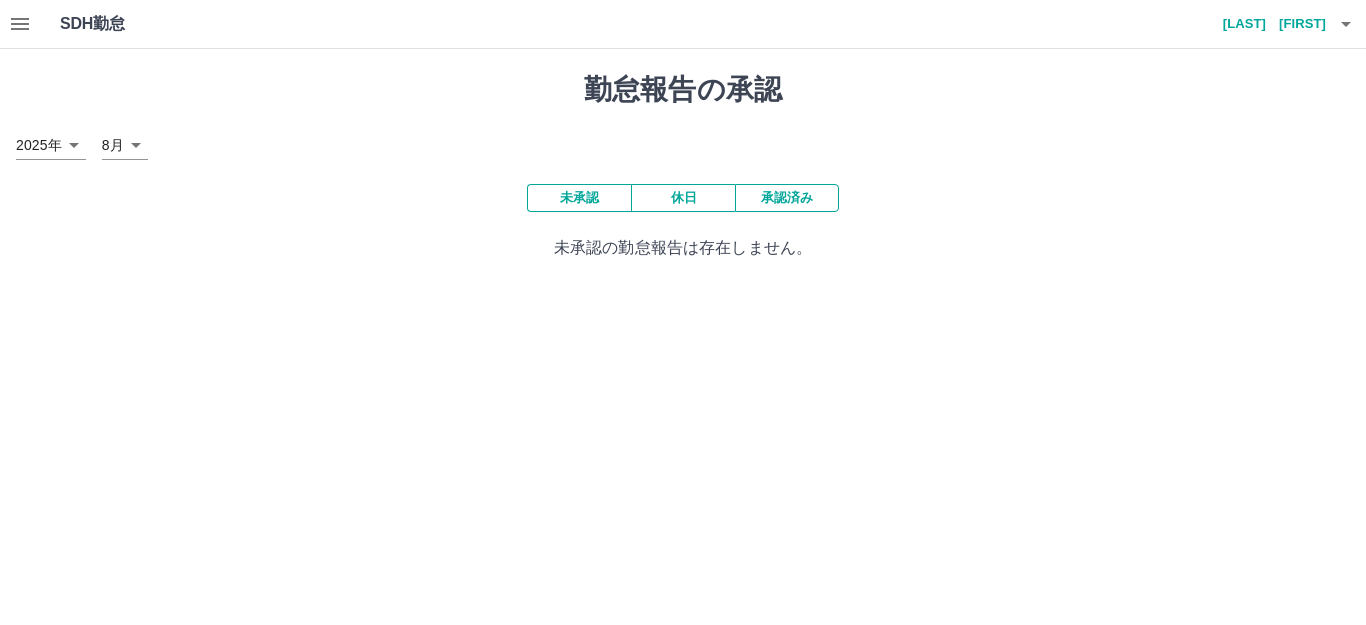 click 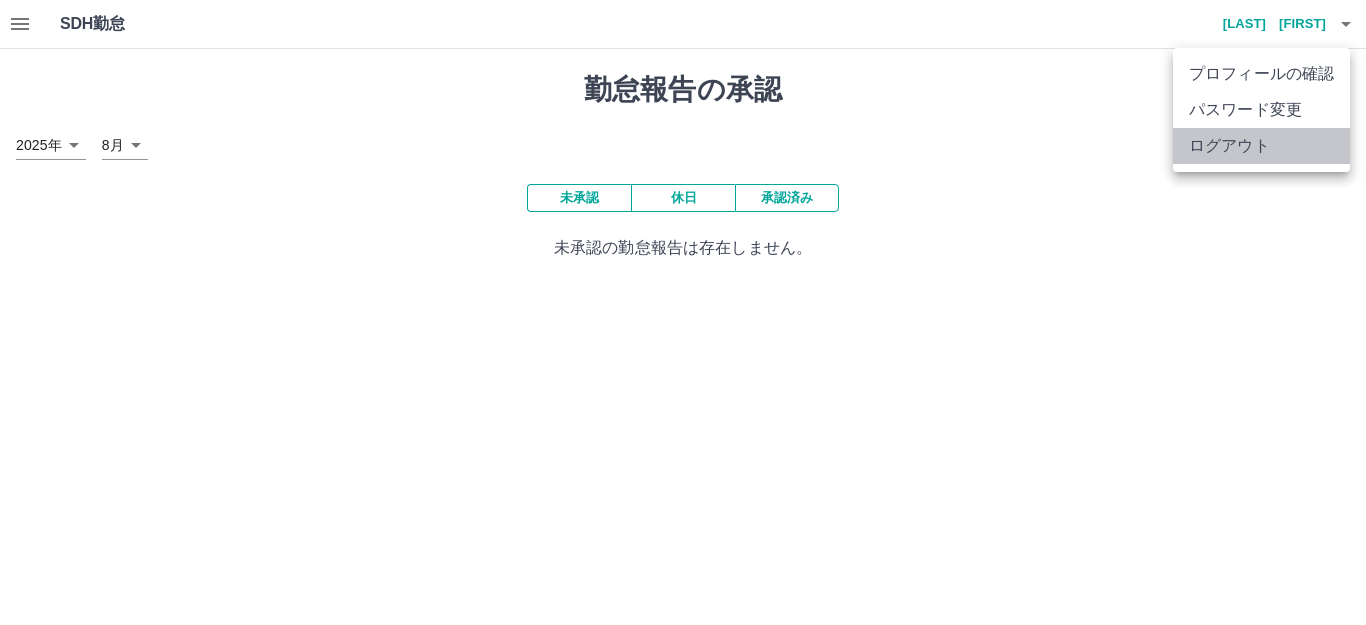 click on "ログアウト" at bounding box center (1261, 146) 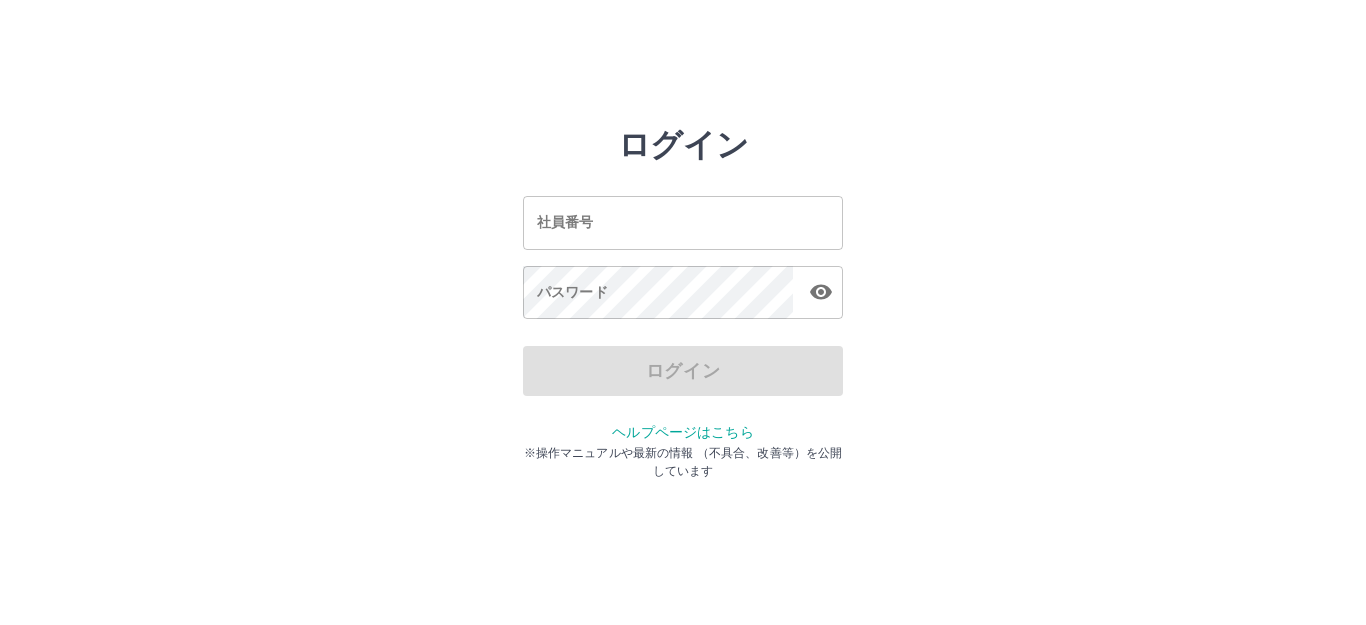 scroll, scrollTop: 0, scrollLeft: 0, axis: both 